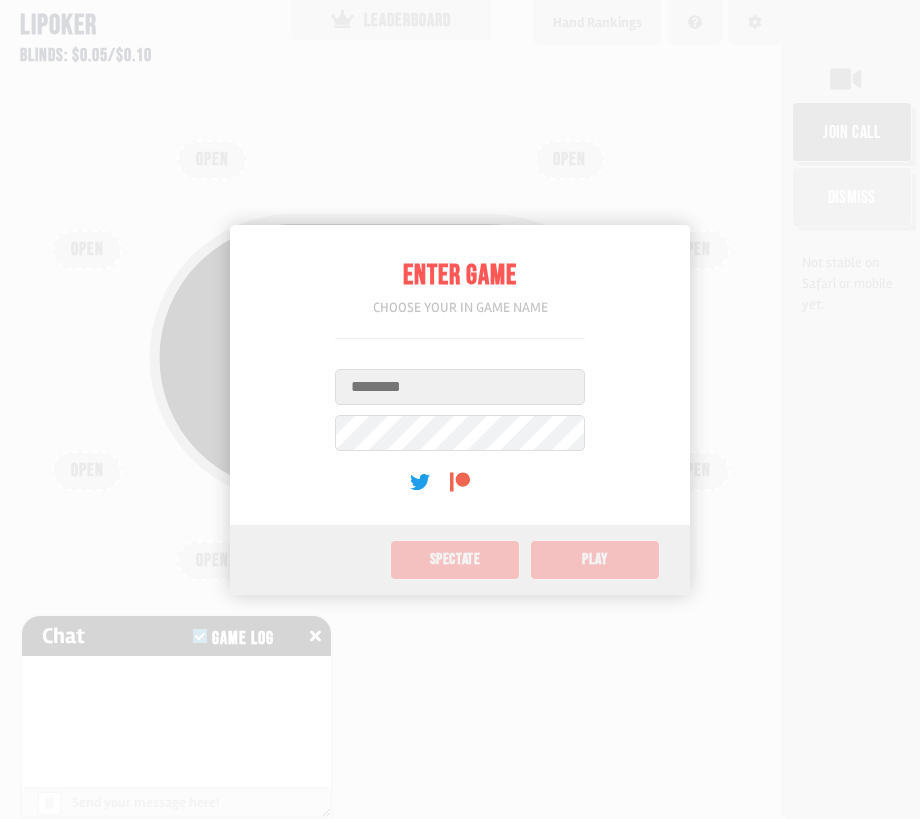 scroll, scrollTop: 0, scrollLeft: 0, axis: both 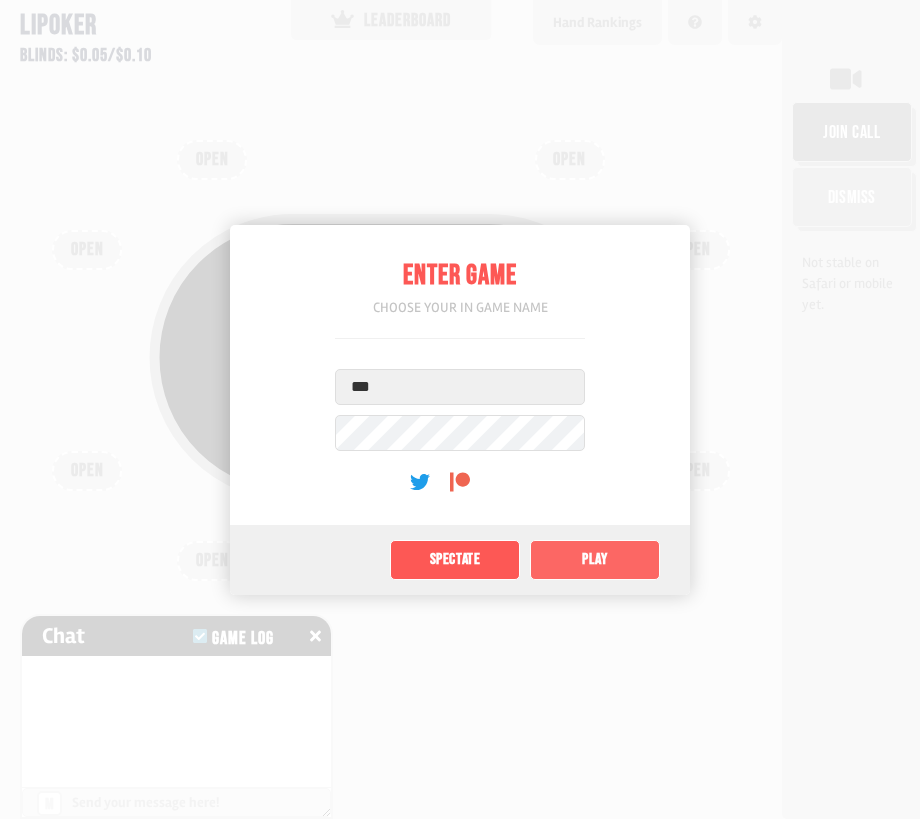 type on "***" 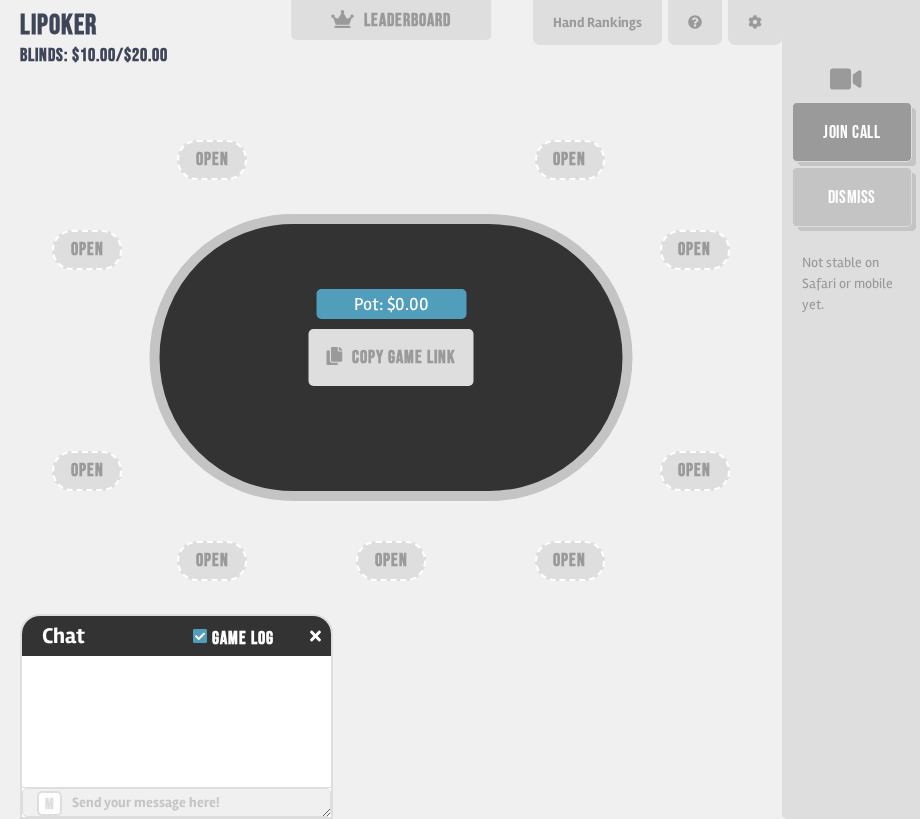 type on "****" 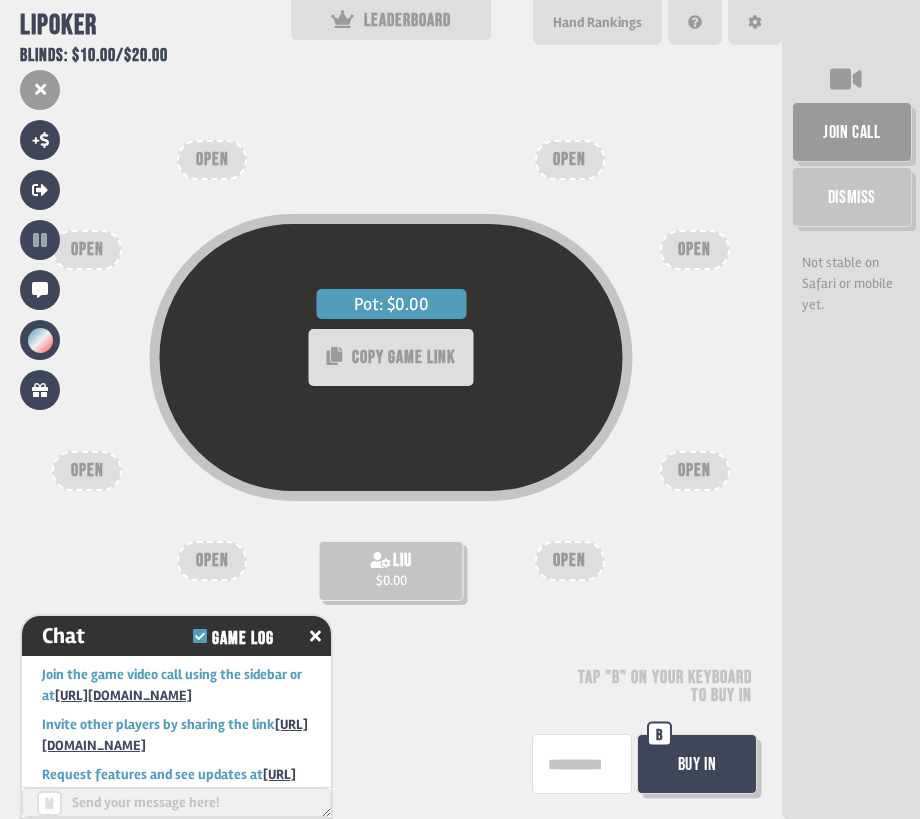 scroll, scrollTop: 137, scrollLeft: 0, axis: vertical 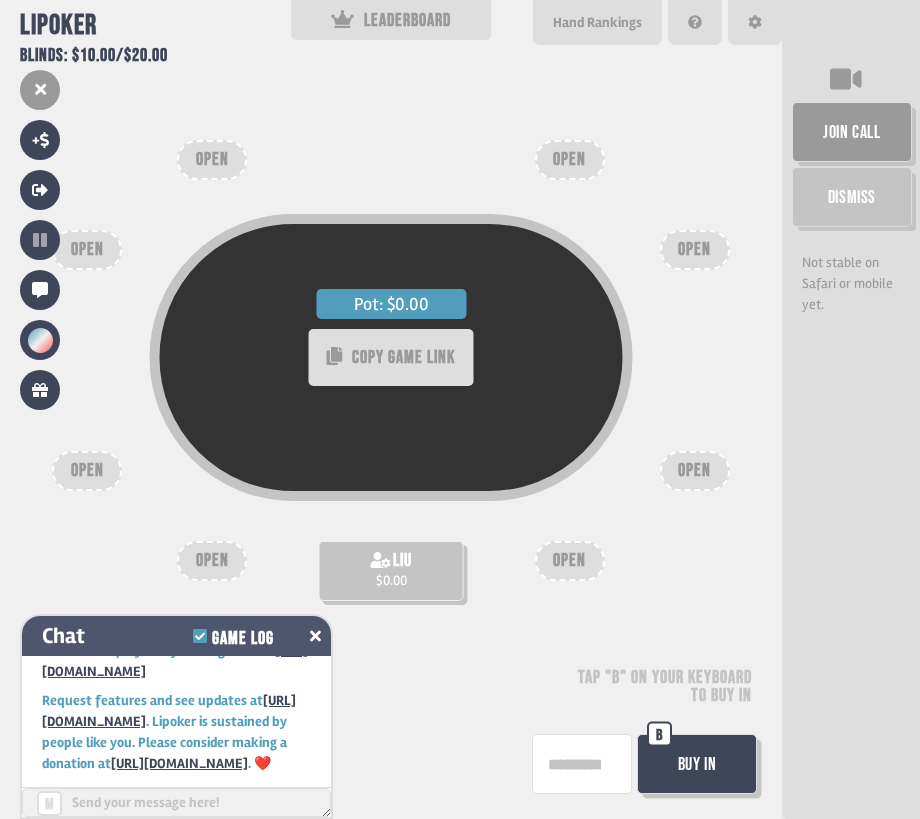 click 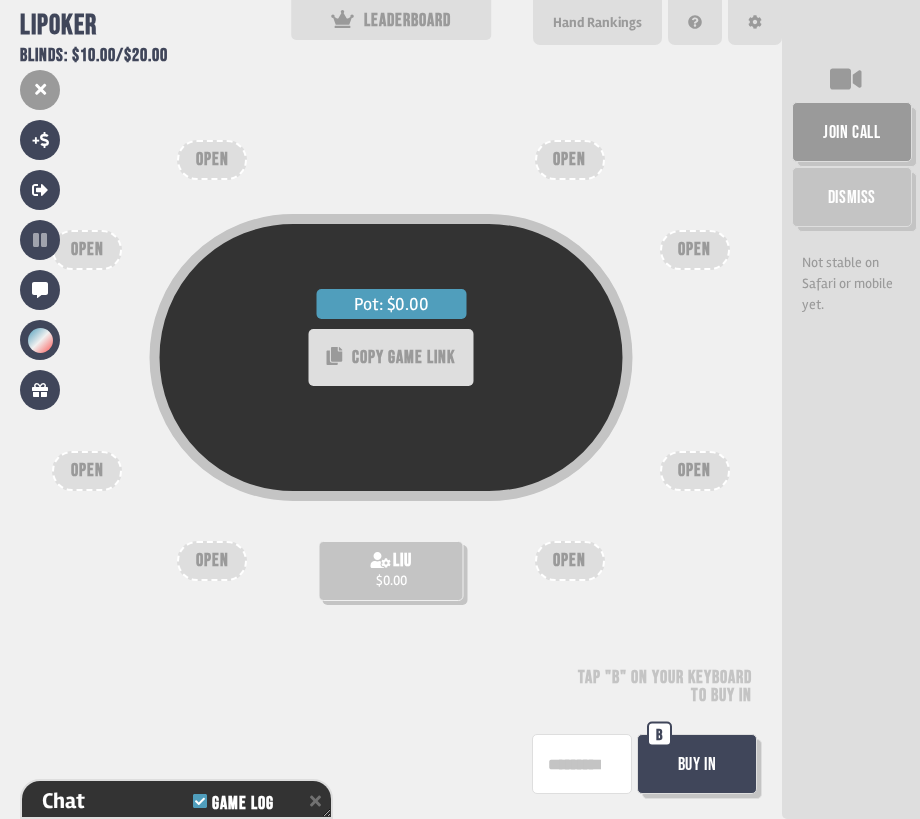 scroll, scrollTop: 263, scrollLeft: 0, axis: vertical 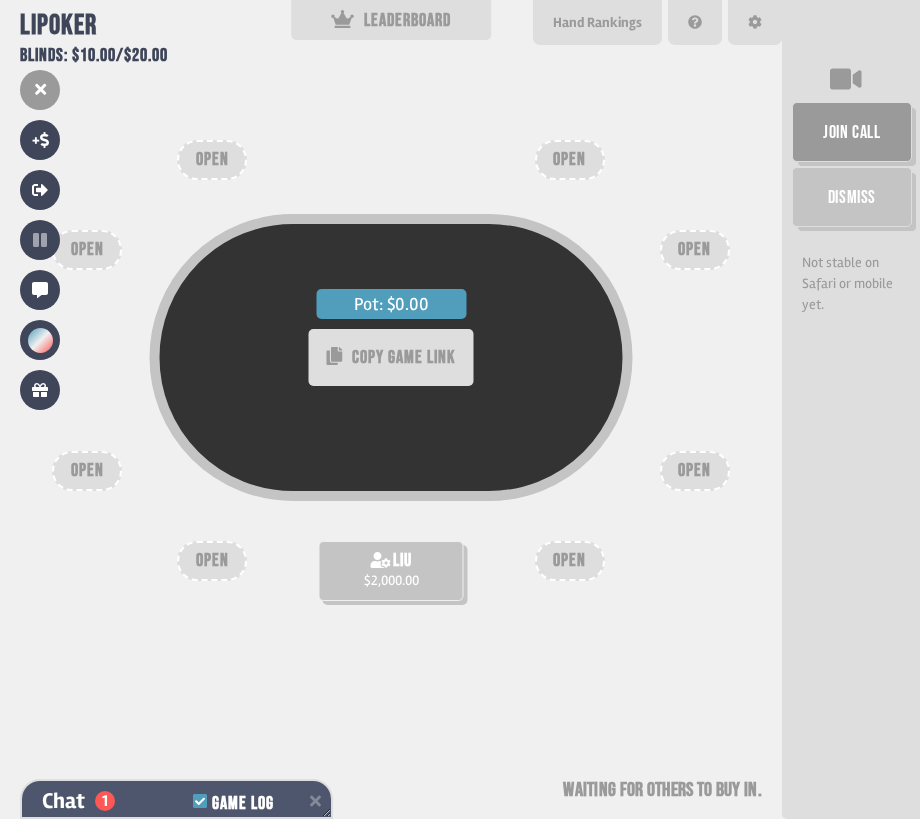 click on "Chat   1 Game Log" at bounding box center [176, 801] 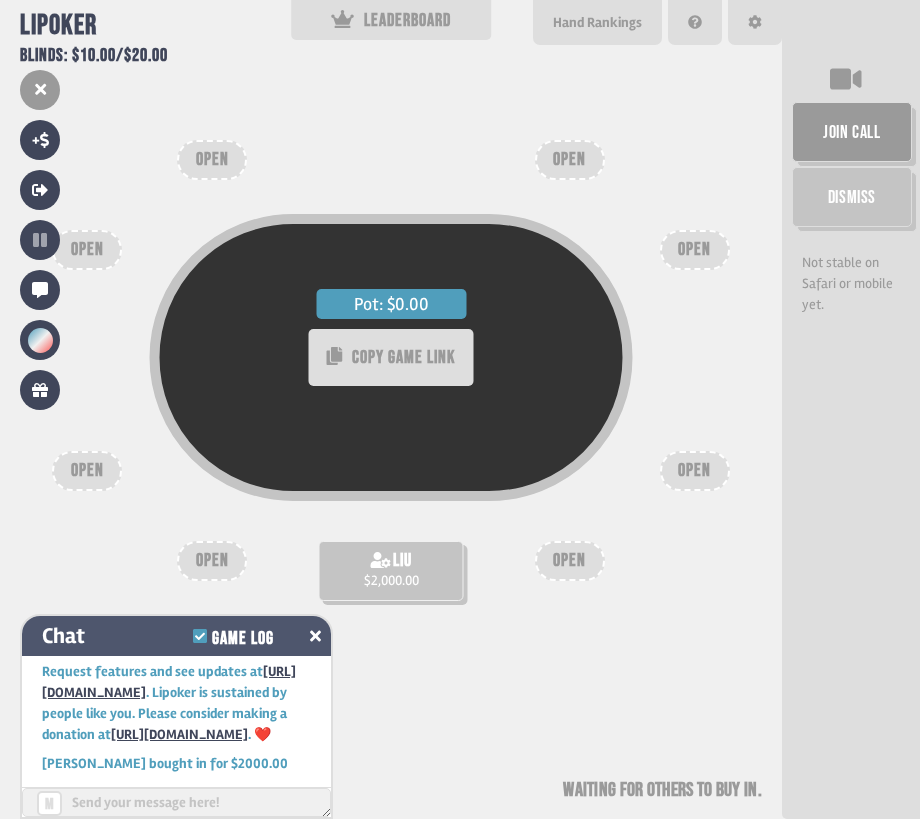 scroll, scrollTop: 166, scrollLeft: 0, axis: vertical 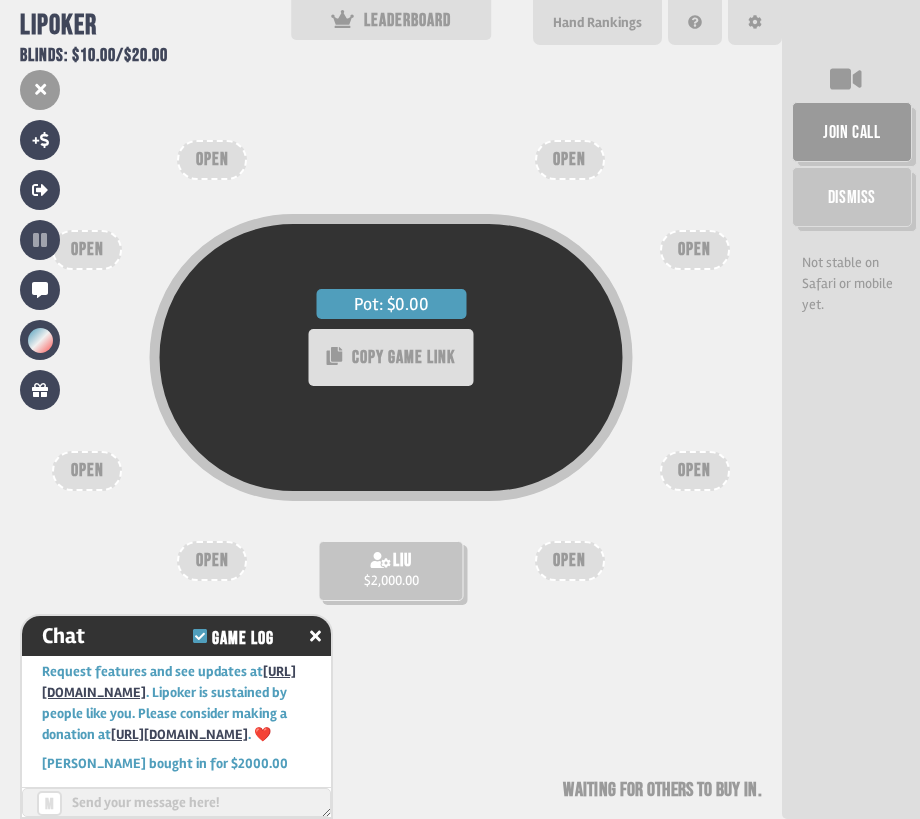 click on "Pot: $0.00   COPY GAME LINK" at bounding box center [391, 399] 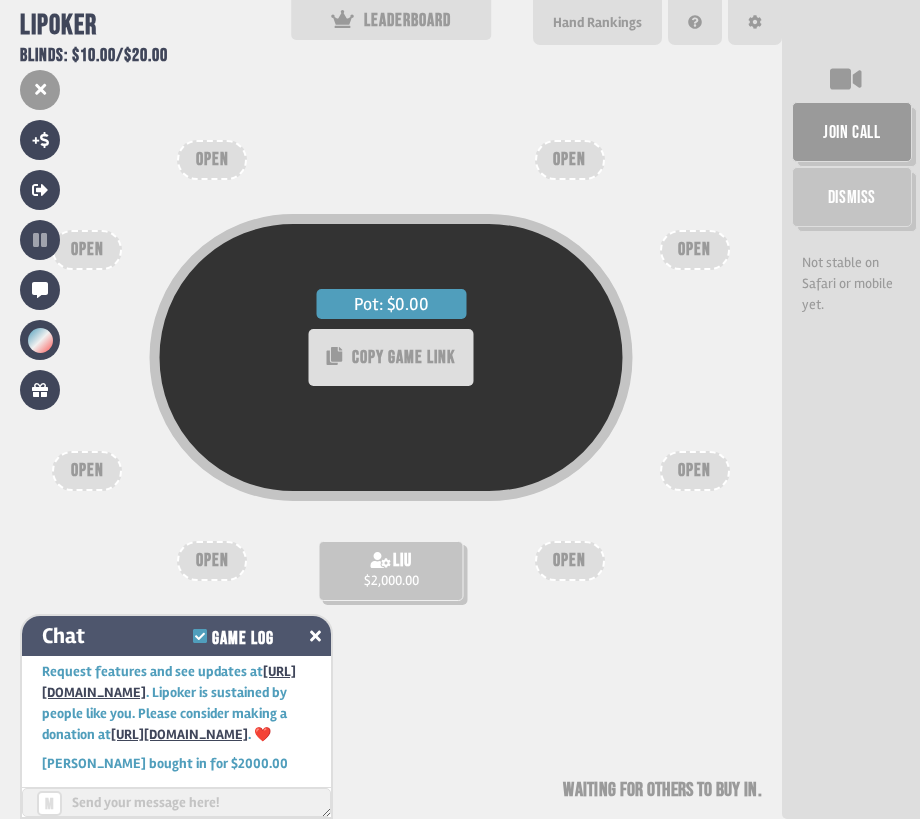click at bounding box center (315, 636) 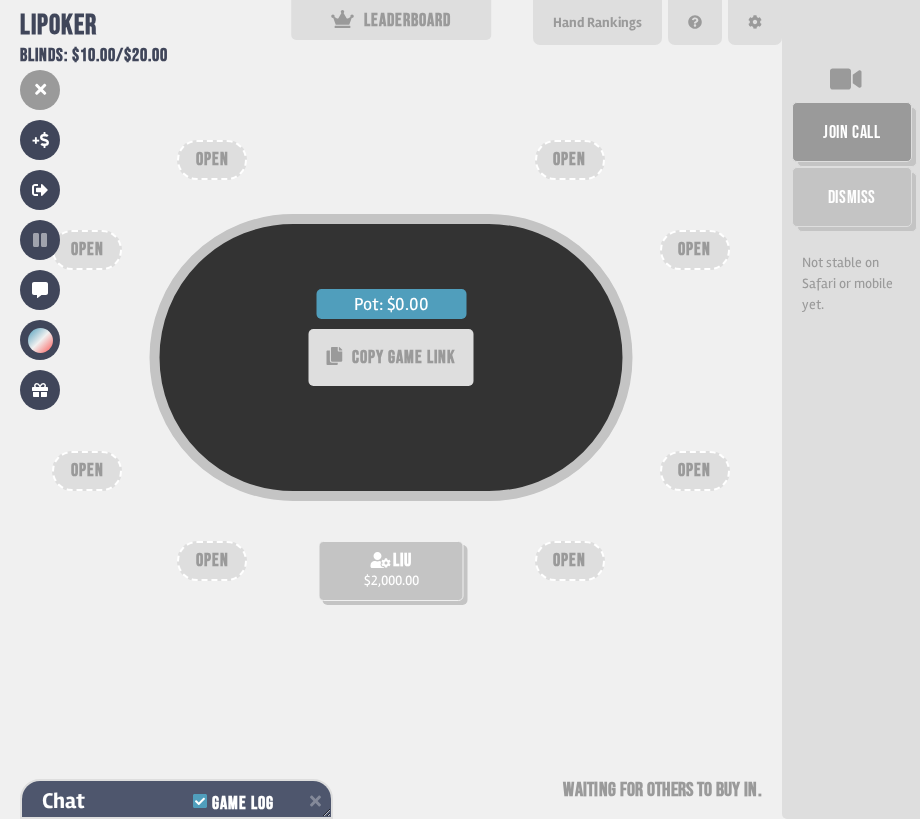 scroll, scrollTop: 274, scrollLeft: 0, axis: vertical 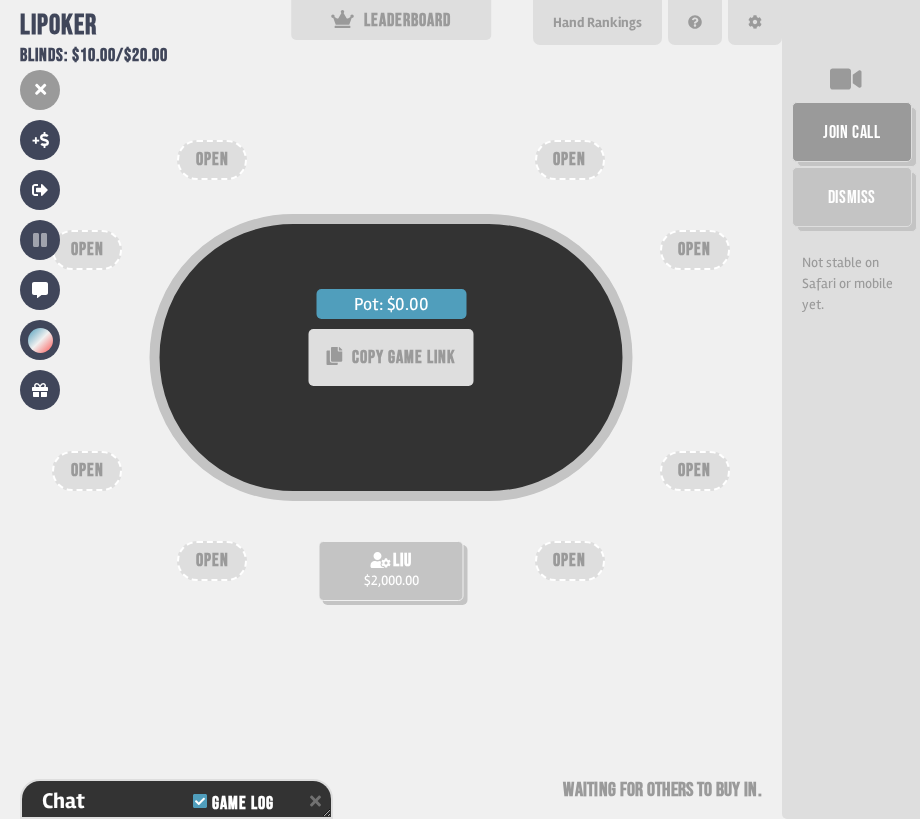 click on "Pot: $0.00   COPY GAME LINK" at bounding box center (391, 399) 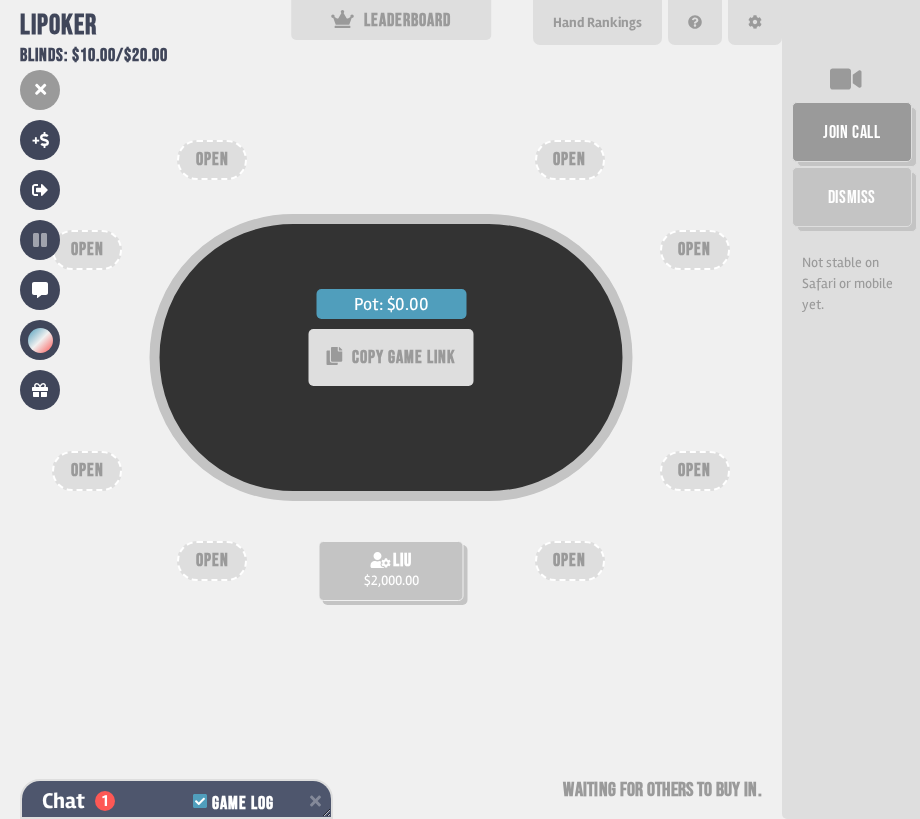 click on "Chat   1 Game Log" at bounding box center (176, 801) 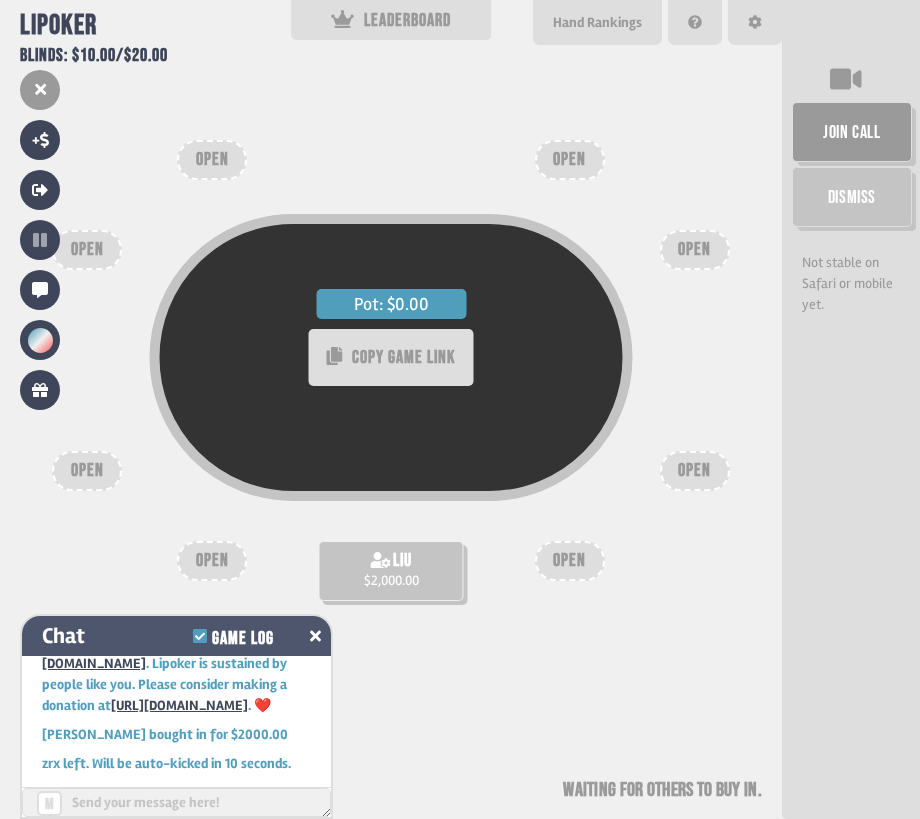 scroll, scrollTop: 195, scrollLeft: 0, axis: vertical 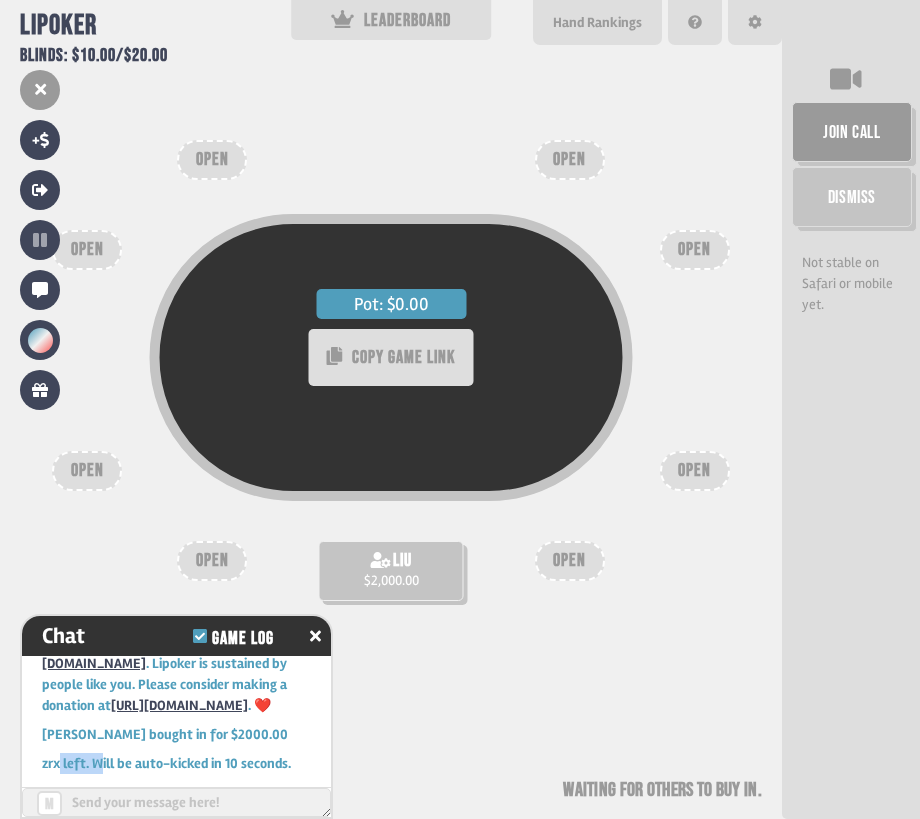 drag, startPoint x: 60, startPoint y: 761, endPoint x: 98, endPoint y: 762, distance: 38.013157 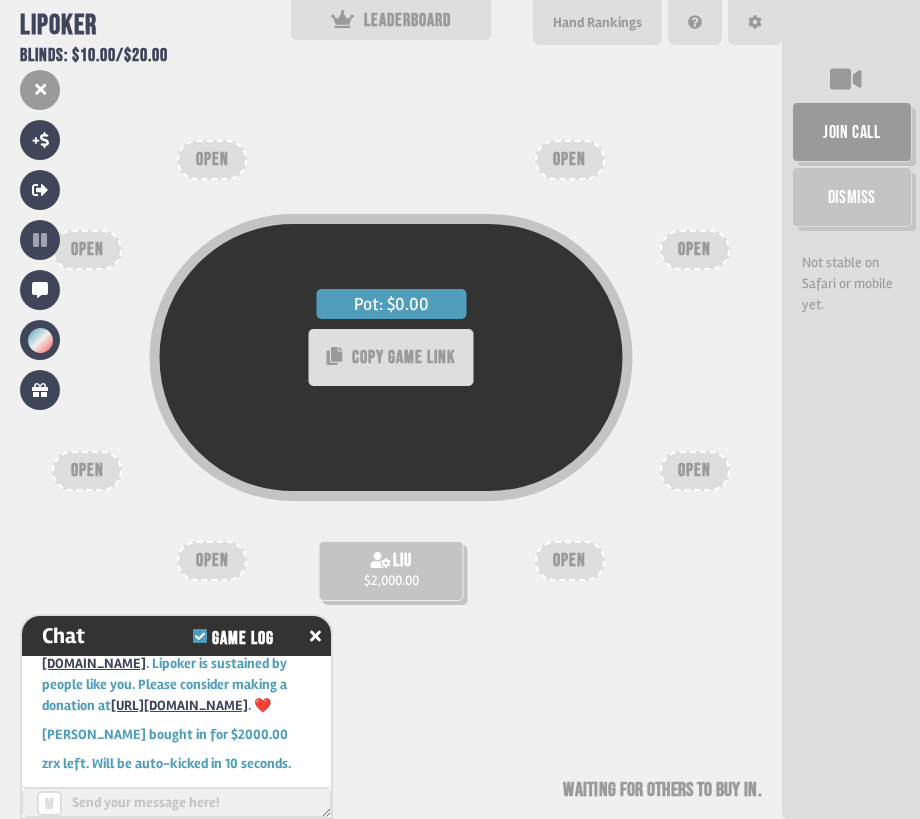 click on "zrx left. Will be auto-kicked in 10 seconds." at bounding box center (176, 763) 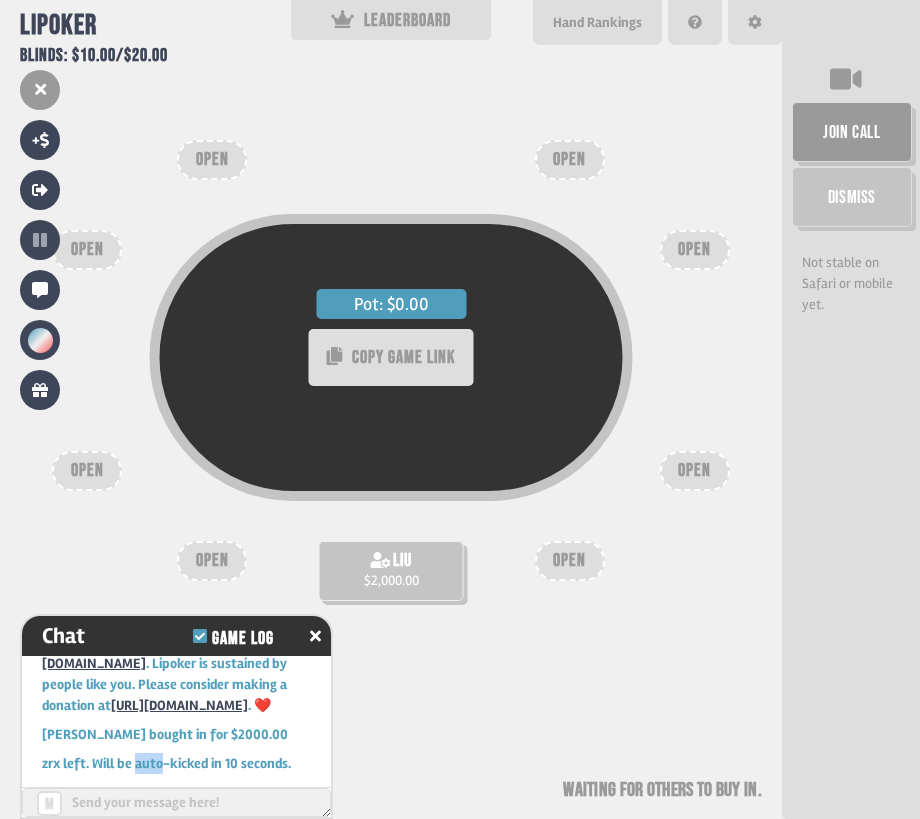 click on "zrx left. Will be auto-kicked in 10 seconds." at bounding box center [176, 763] 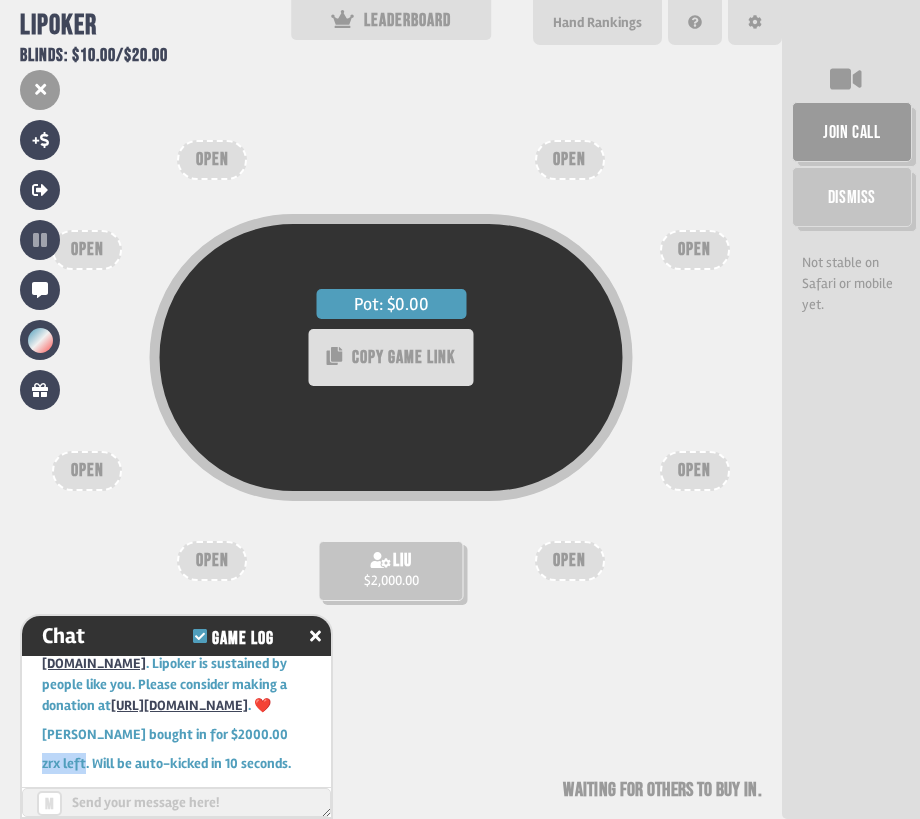 drag, startPoint x: 43, startPoint y: 765, endPoint x: 85, endPoint y: 764, distance: 42.0119 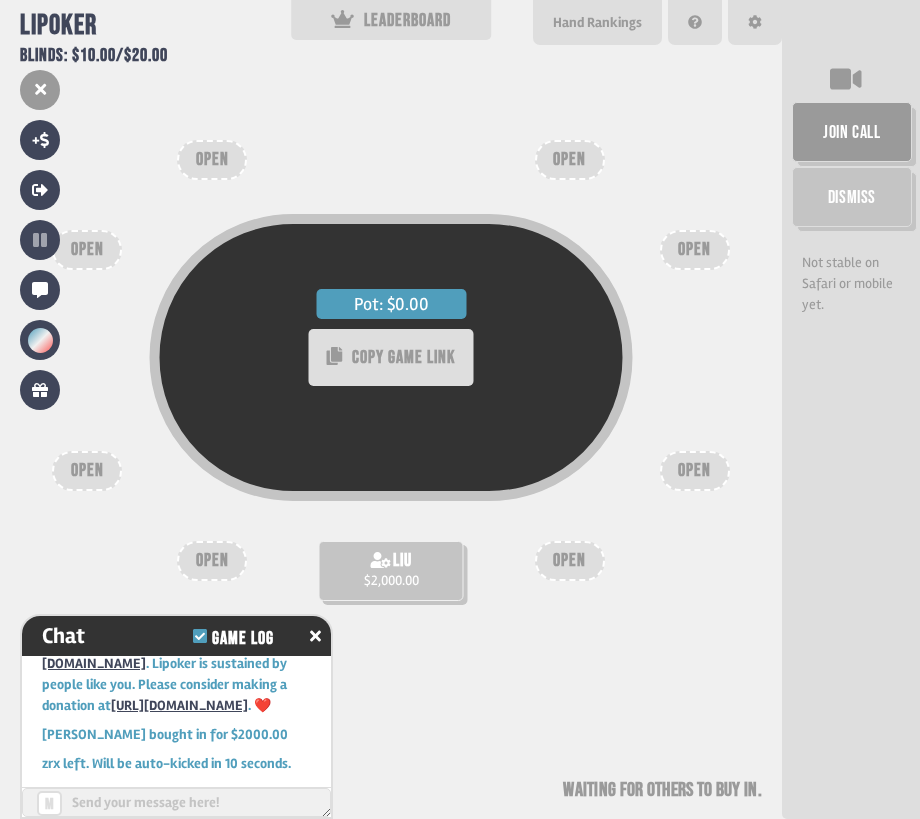 click on "zrx left. Will be auto-kicked in 10 seconds." at bounding box center [176, 763] 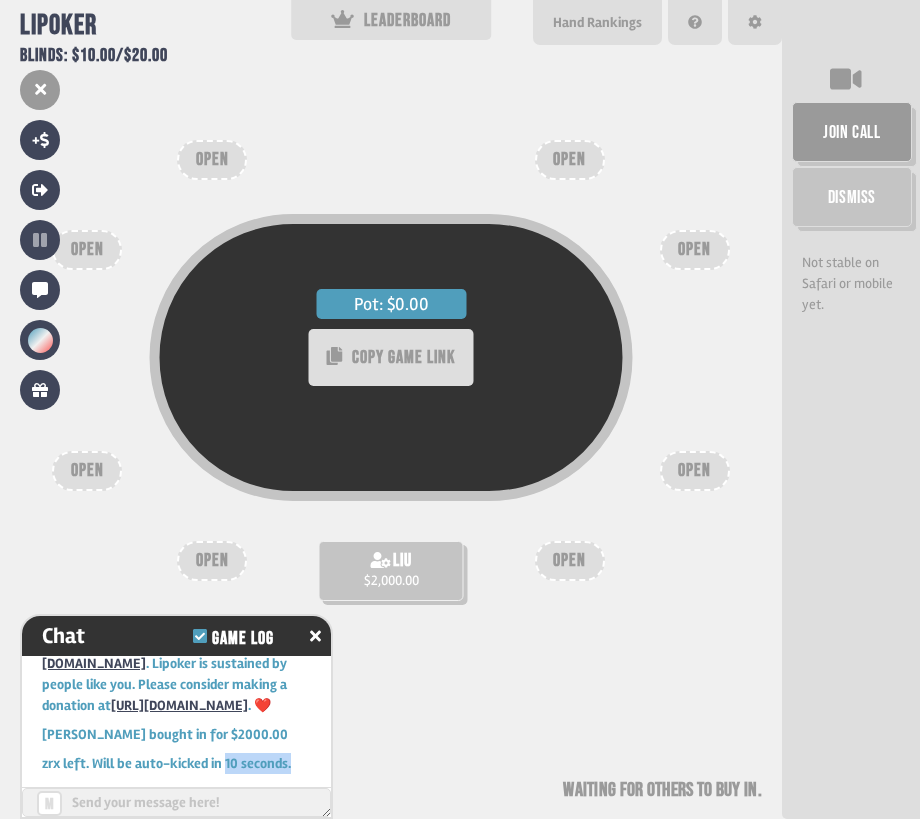 drag, startPoint x: 224, startPoint y: 767, endPoint x: 311, endPoint y: 767, distance: 87 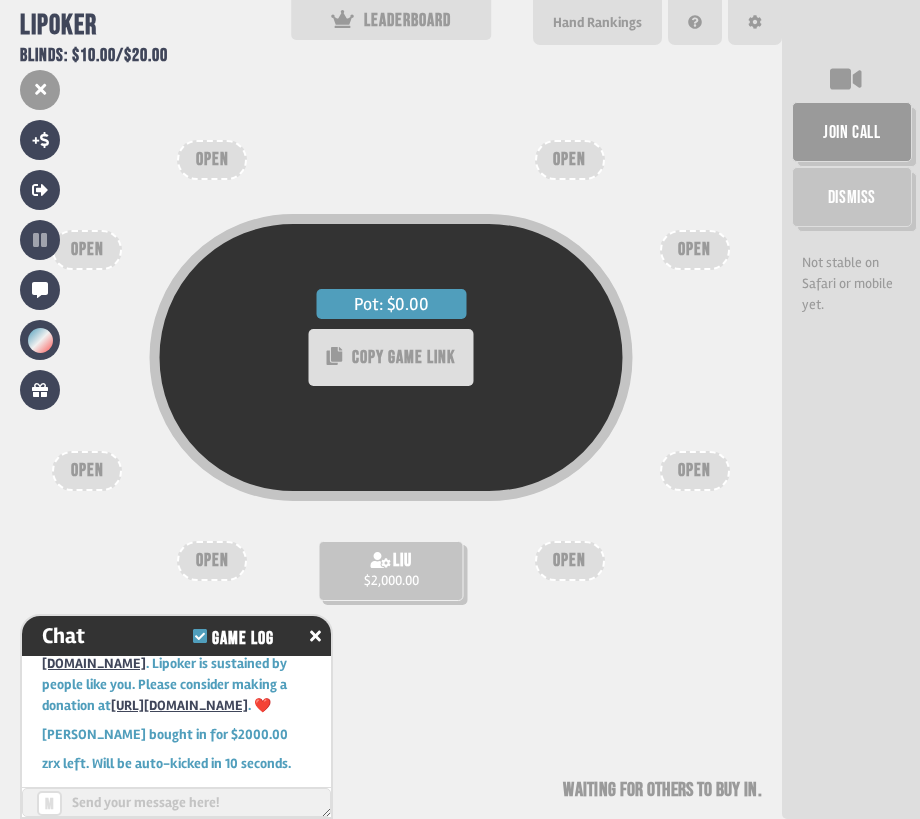 click on "Pot: $0.00   COPY GAME LINK liu $2,000.00  OPEN OPEN OPEN OPEN OPEN OPEN OPEN OPEN Waiting for others to buy in" at bounding box center (391, 409) 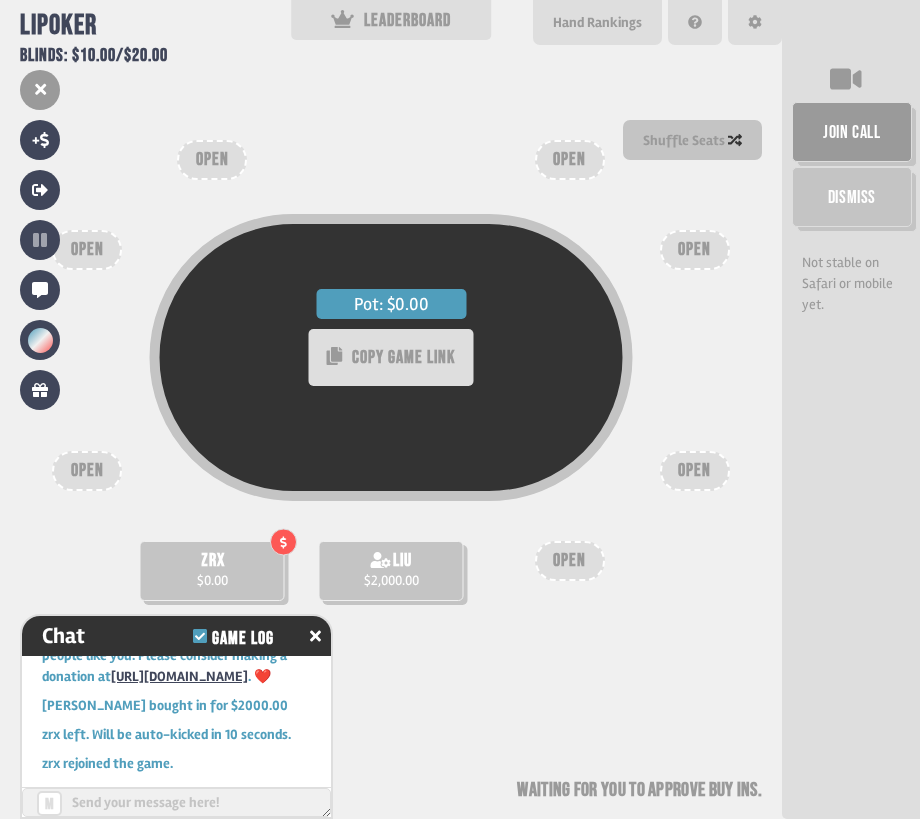 click on "Pot: $0.00   COPY GAME LINK Accept + $2,000.00 Decline zrx $0.00  liu $2,000.00  OPEN OPEN OPEN OPEN OPEN OPEN OPEN Waiting for you to approve buy ins" at bounding box center (391, 409) 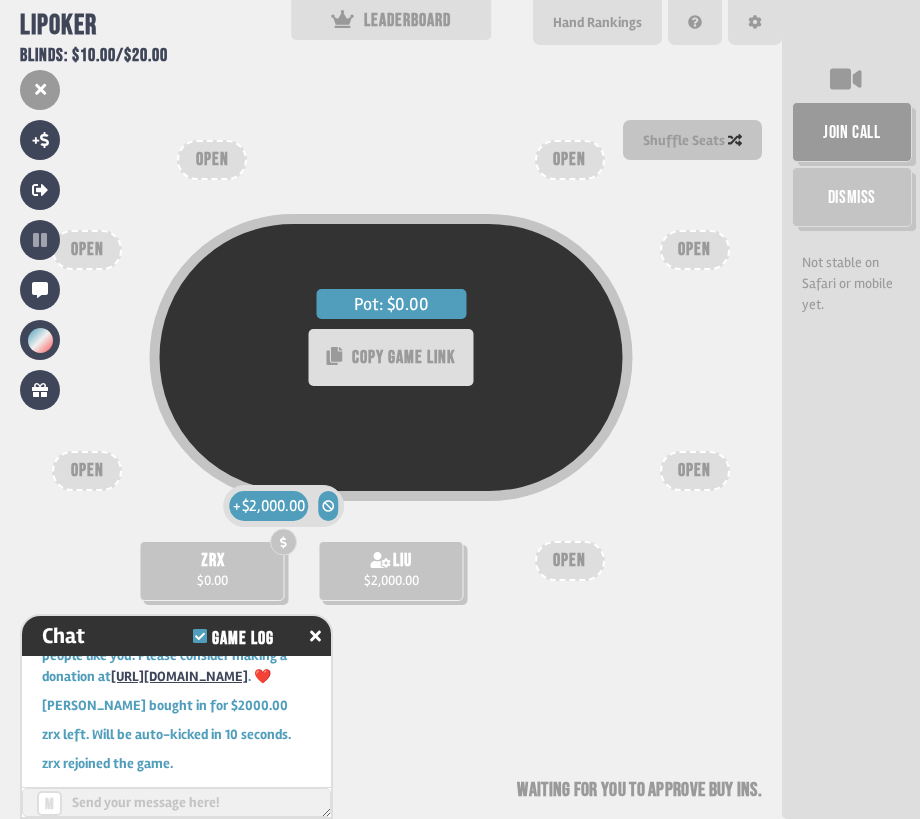 click 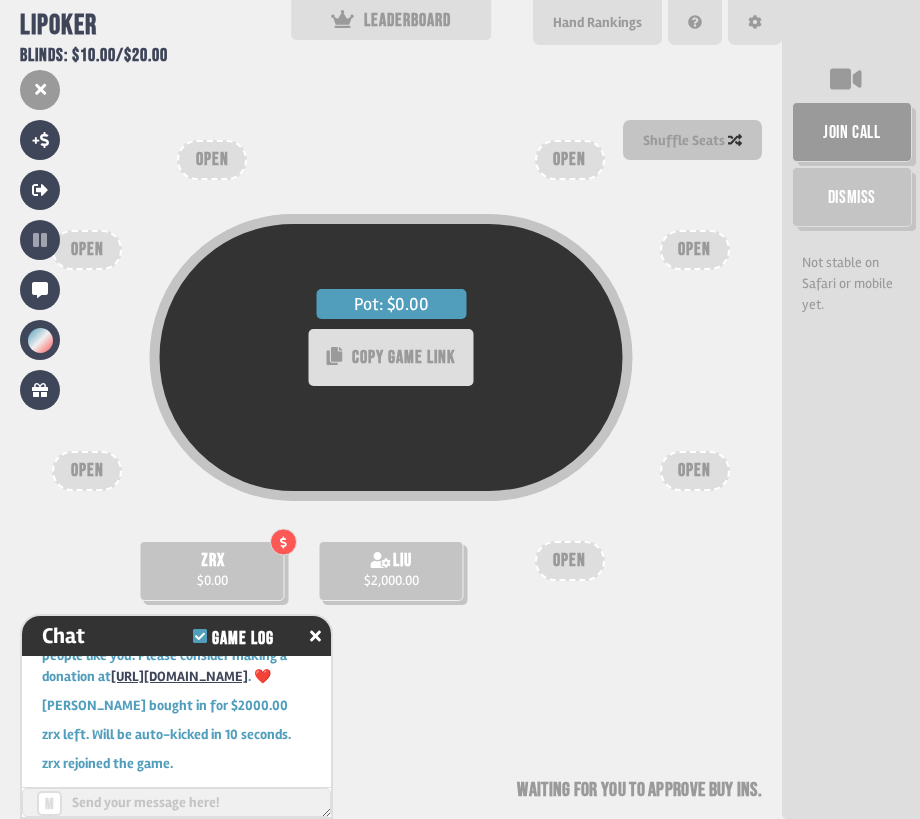 click 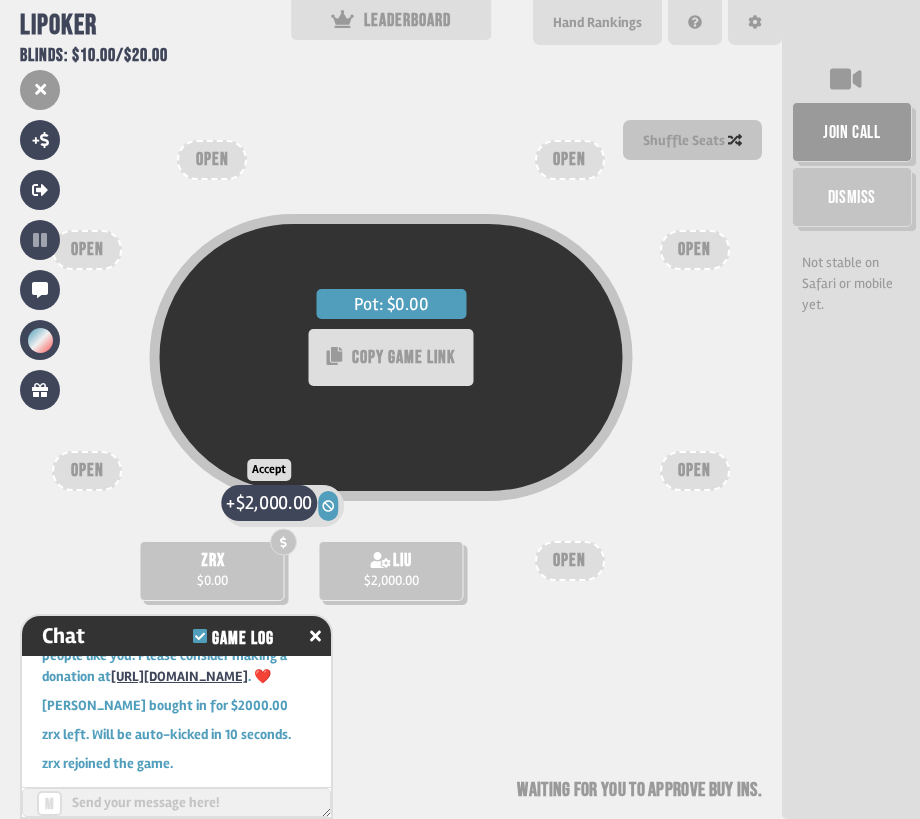 click on "$2,000.00" at bounding box center [274, 503] 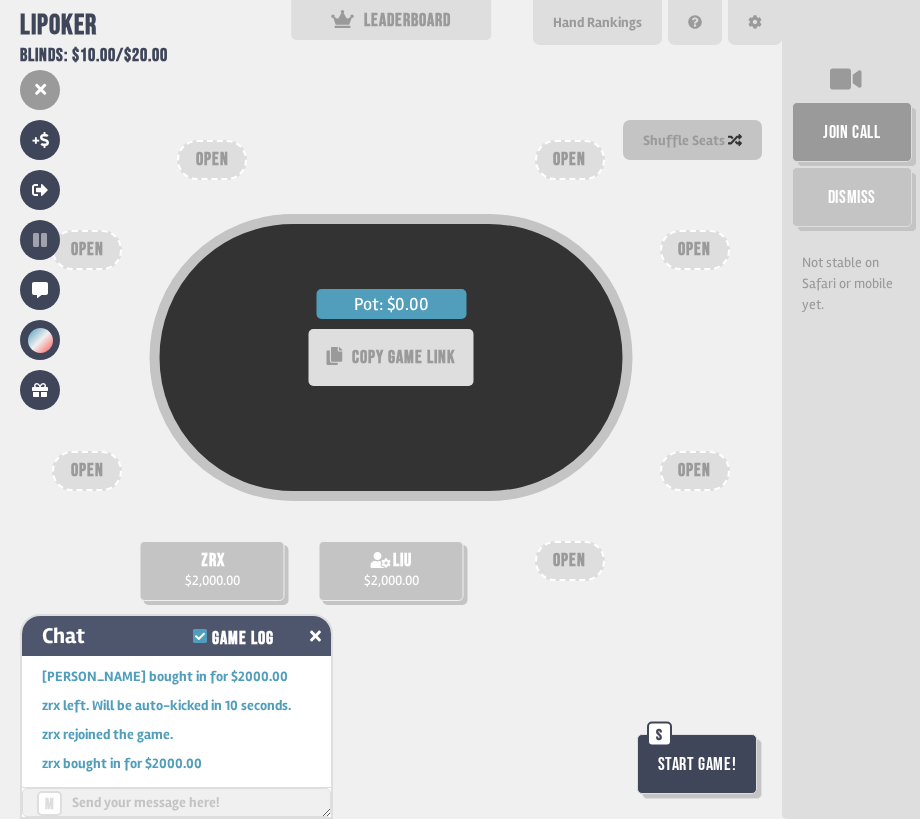 click 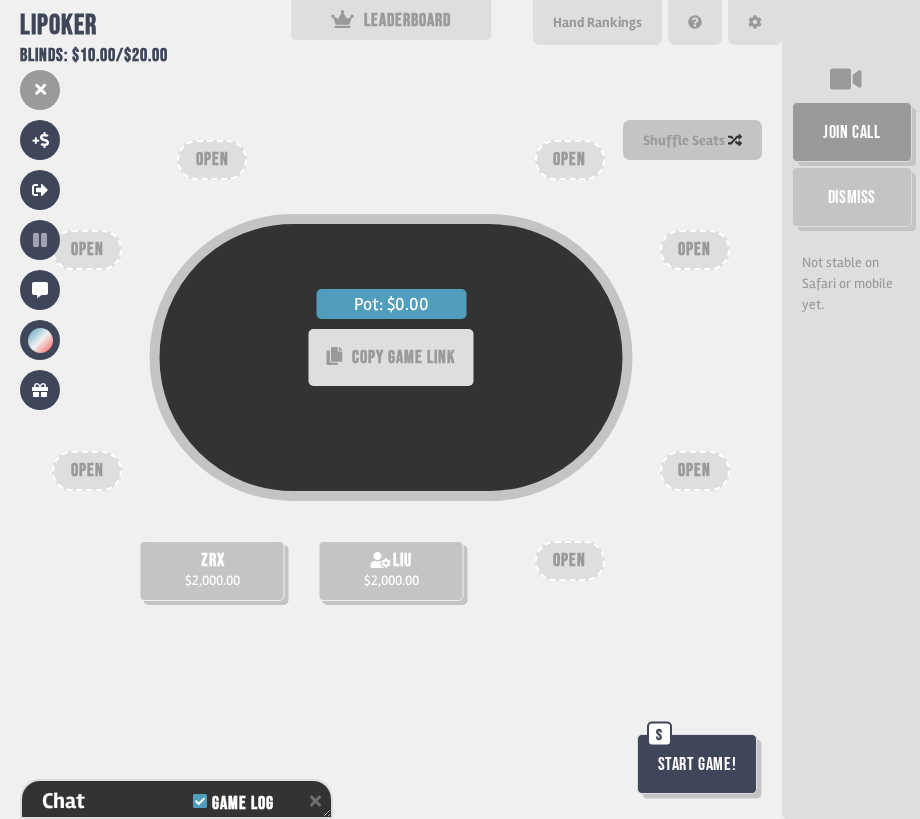 scroll, scrollTop: 274, scrollLeft: 0, axis: vertical 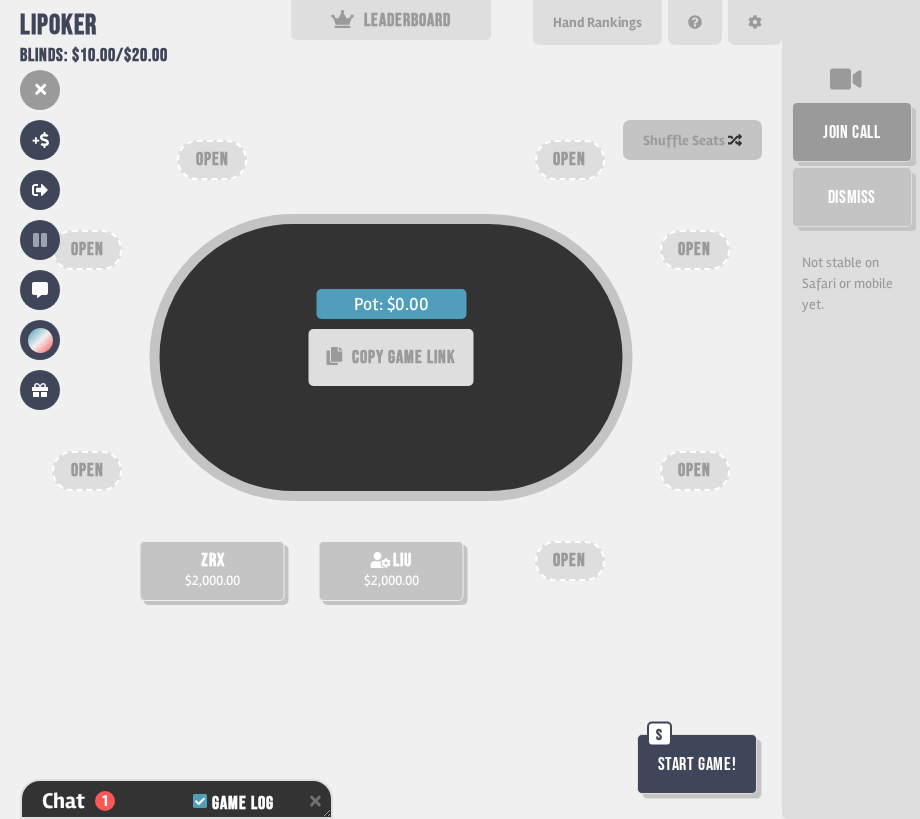 click on "Start Game!" at bounding box center [697, 764] 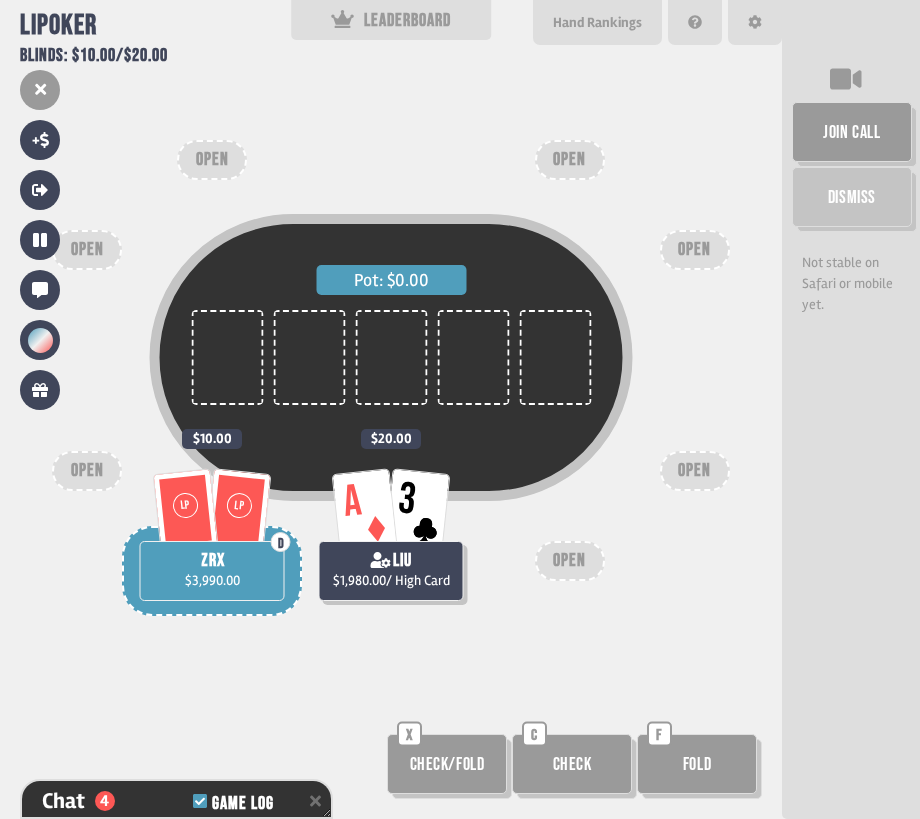 click on "Pot: $0.00   LP LP D zrx $3,990.00  $10.00  A 3 liu $1,980.00   / High Card $20.00  OPEN OPEN OPEN OPEN OPEN OPEN OPEN Check/Fold X Check C Fold F" at bounding box center [391, 409] 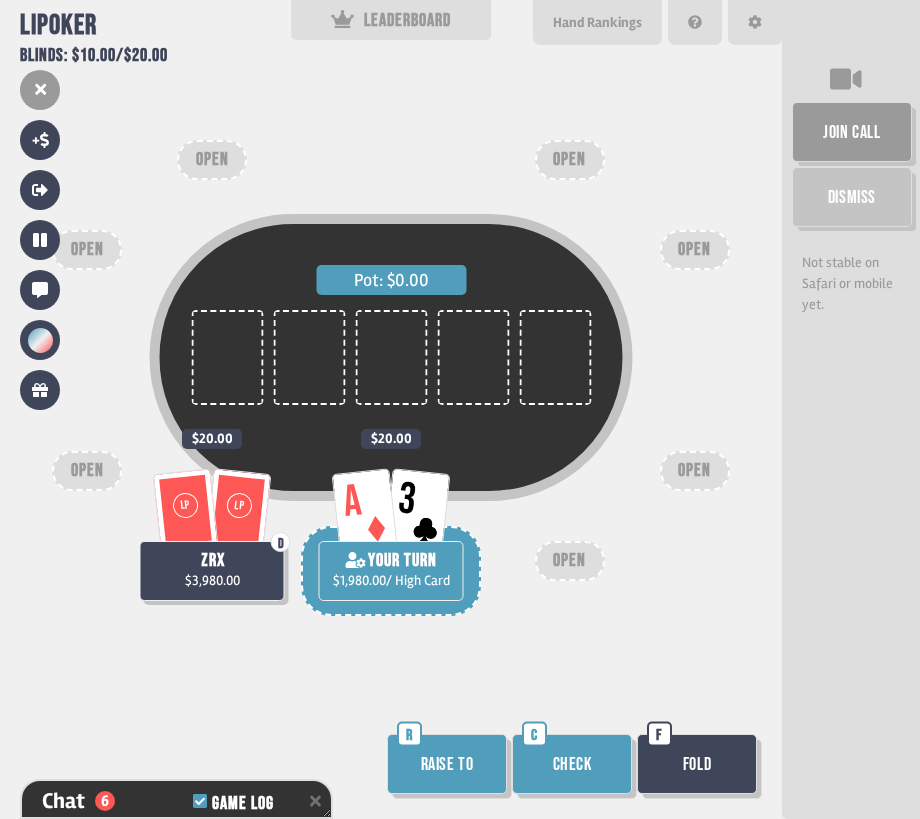 click on "Raise to" at bounding box center (447, 764) 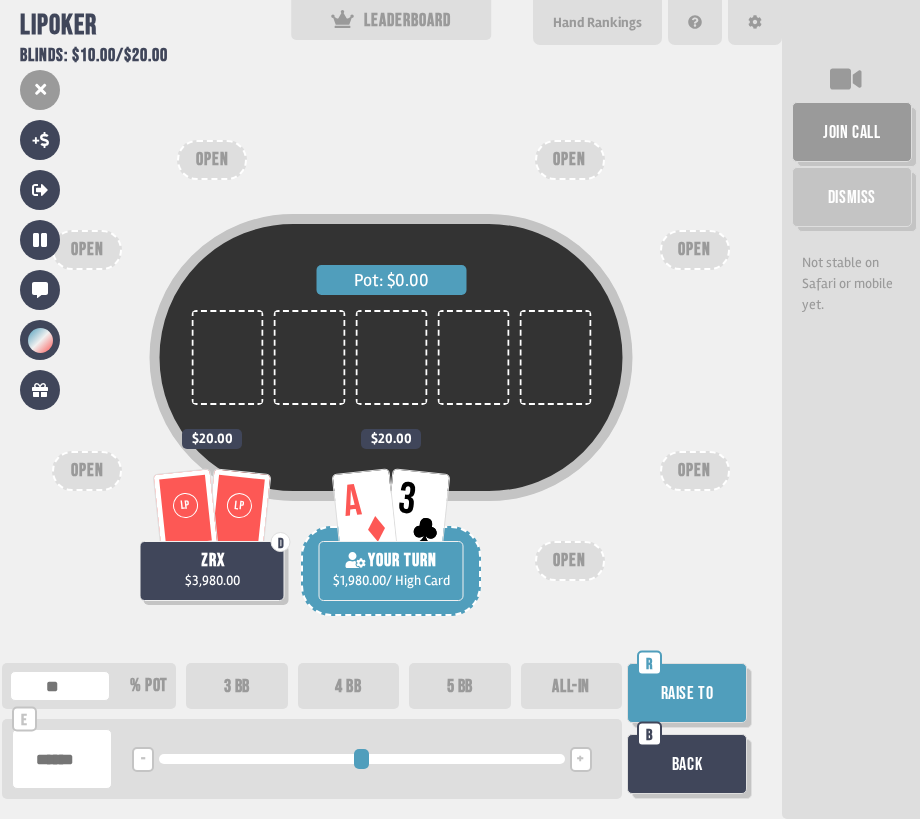 click on "4 BB" at bounding box center (349, 686) 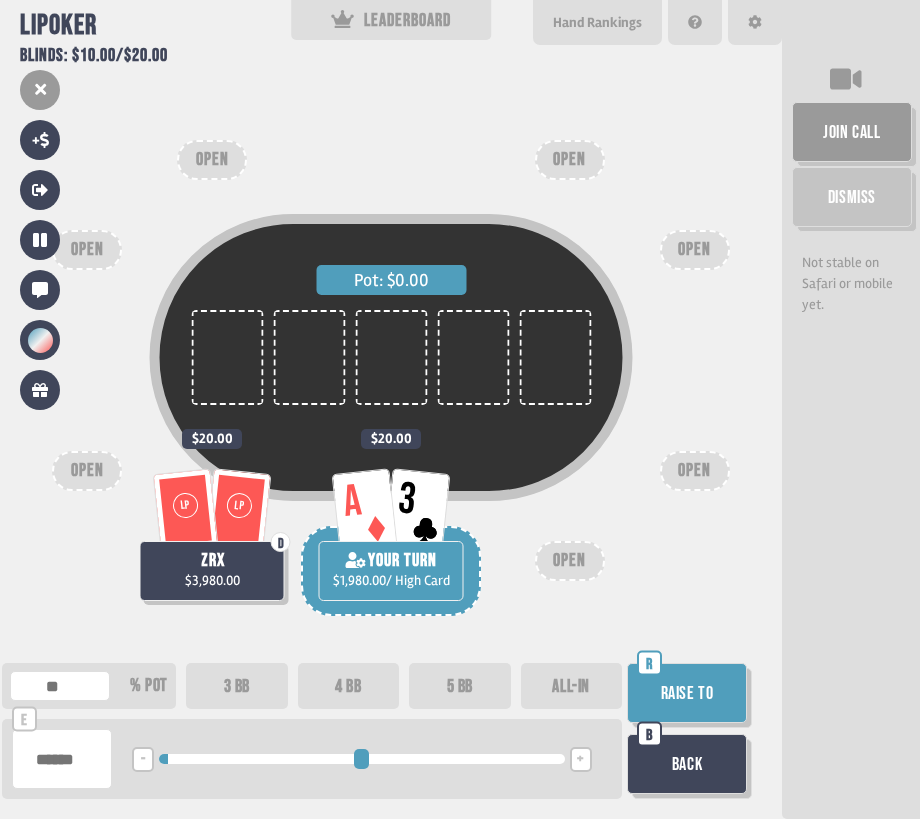 click on "Raise to" at bounding box center (687, 693) 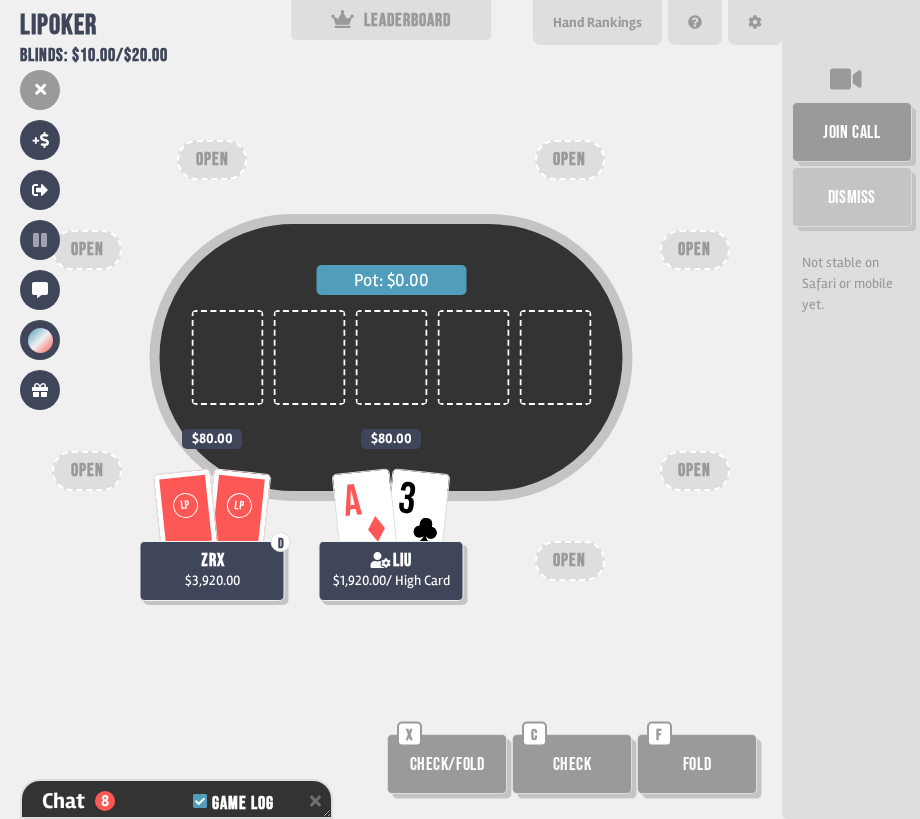 scroll, scrollTop: 661, scrollLeft: 0, axis: vertical 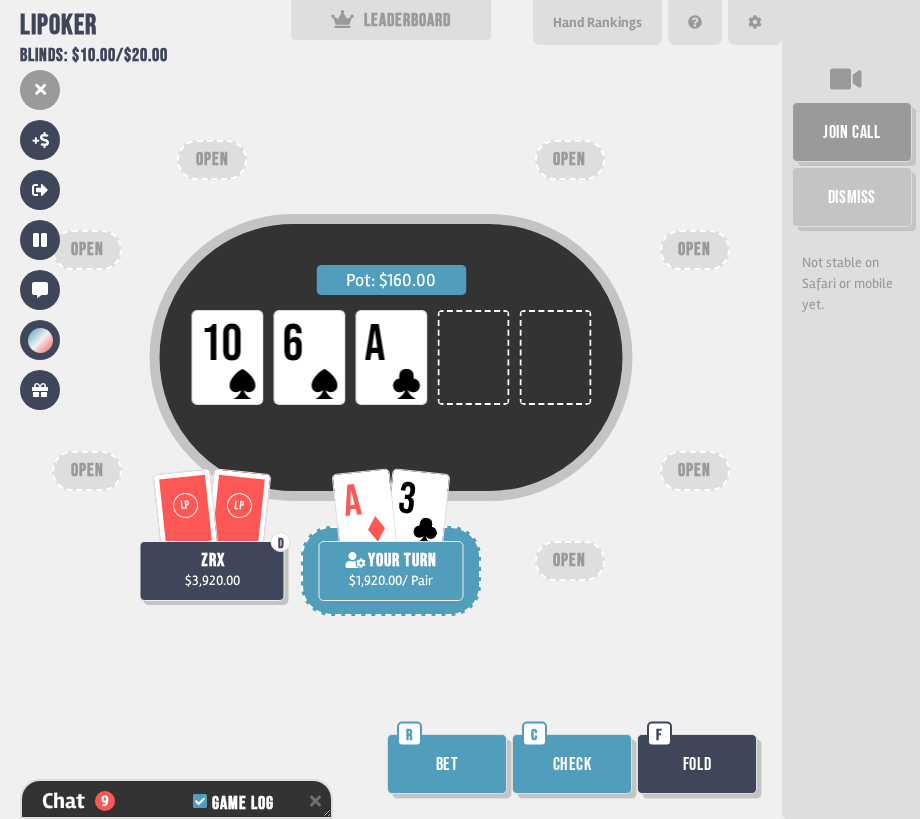 click on "Bet" at bounding box center [447, 764] 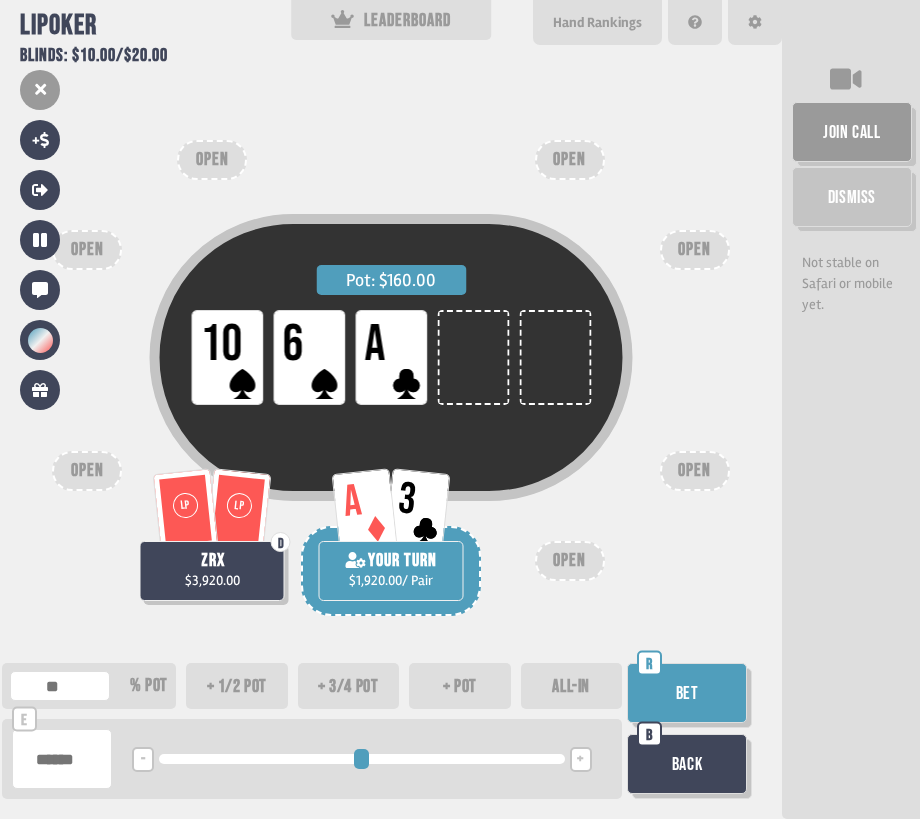 click on "+ pot" at bounding box center (460, 686) 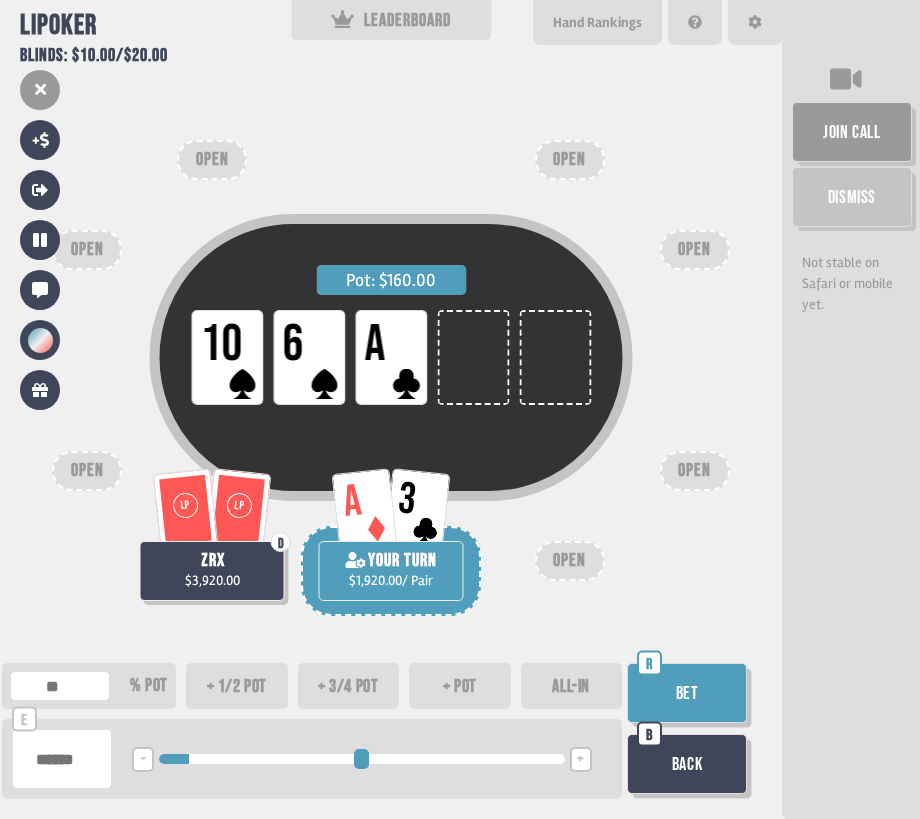click on "Bet" at bounding box center (687, 693) 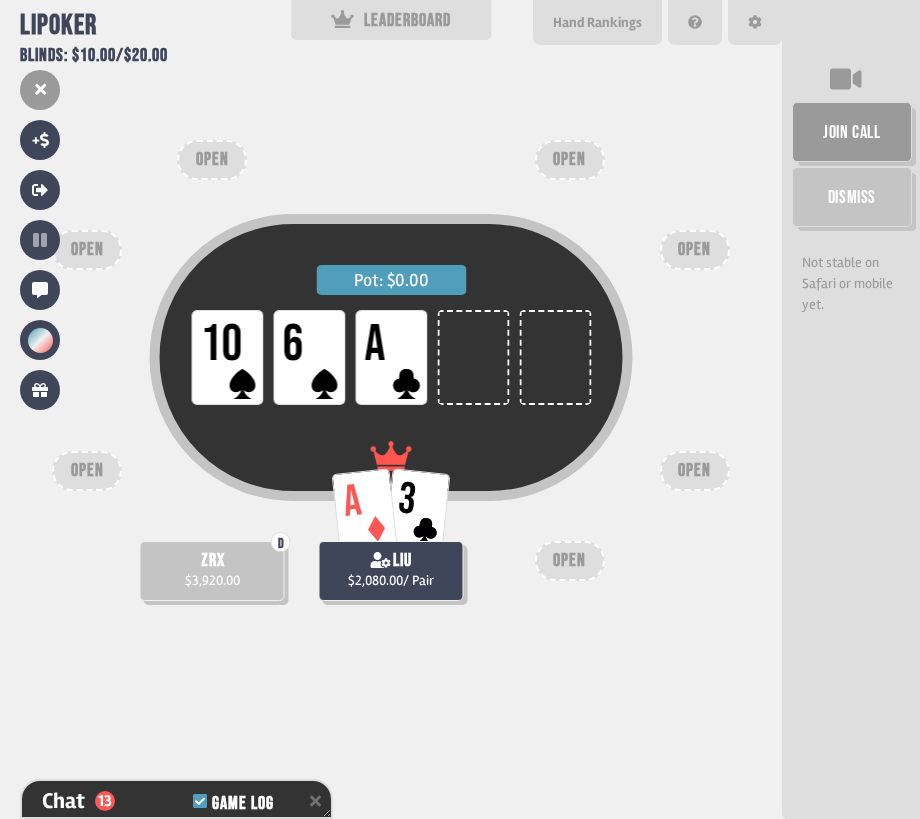 scroll, scrollTop: 864, scrollLeft: 0, axis: vertical 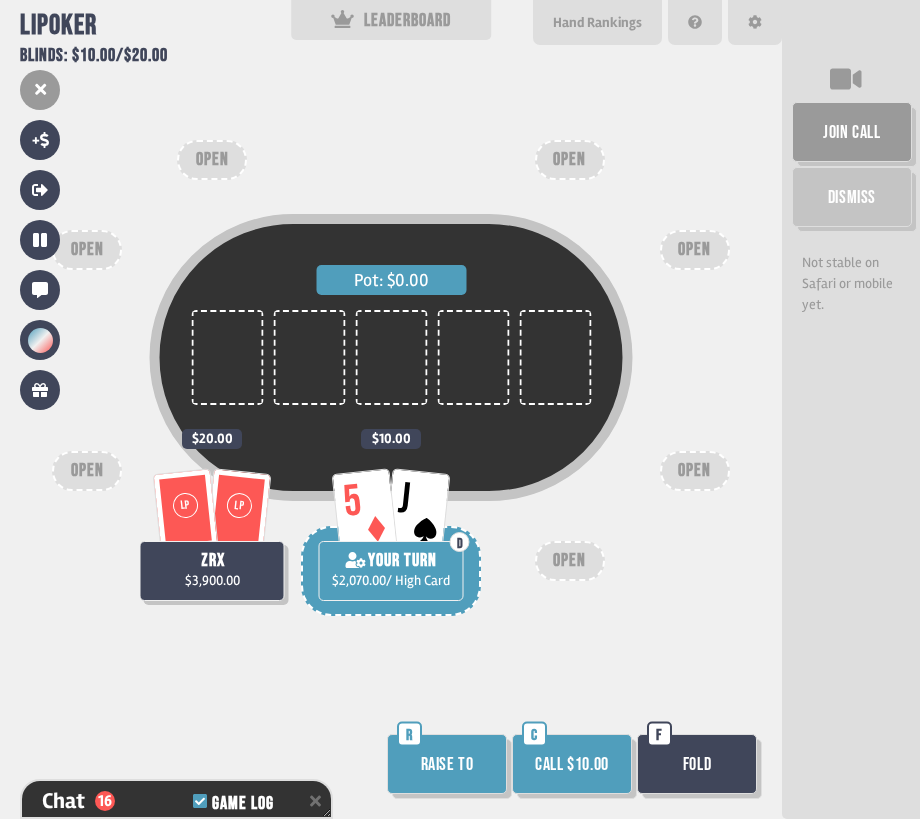 click on "Raise to" at bounding box center [447, 764] 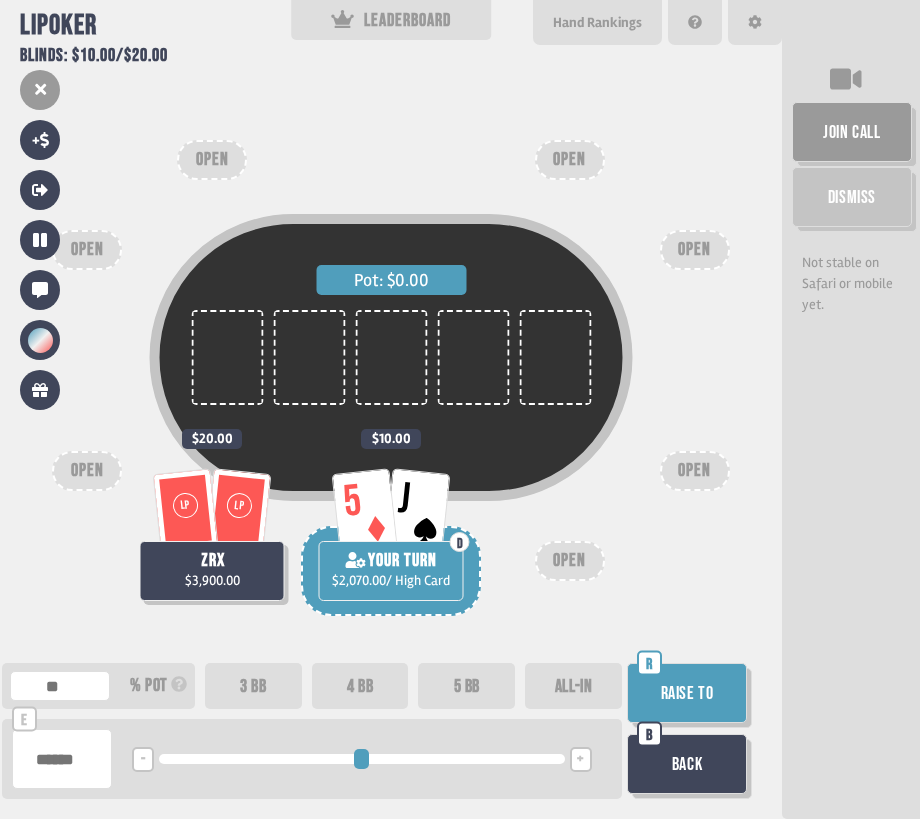 click on "5 BB" at bounding box center (466, 686) 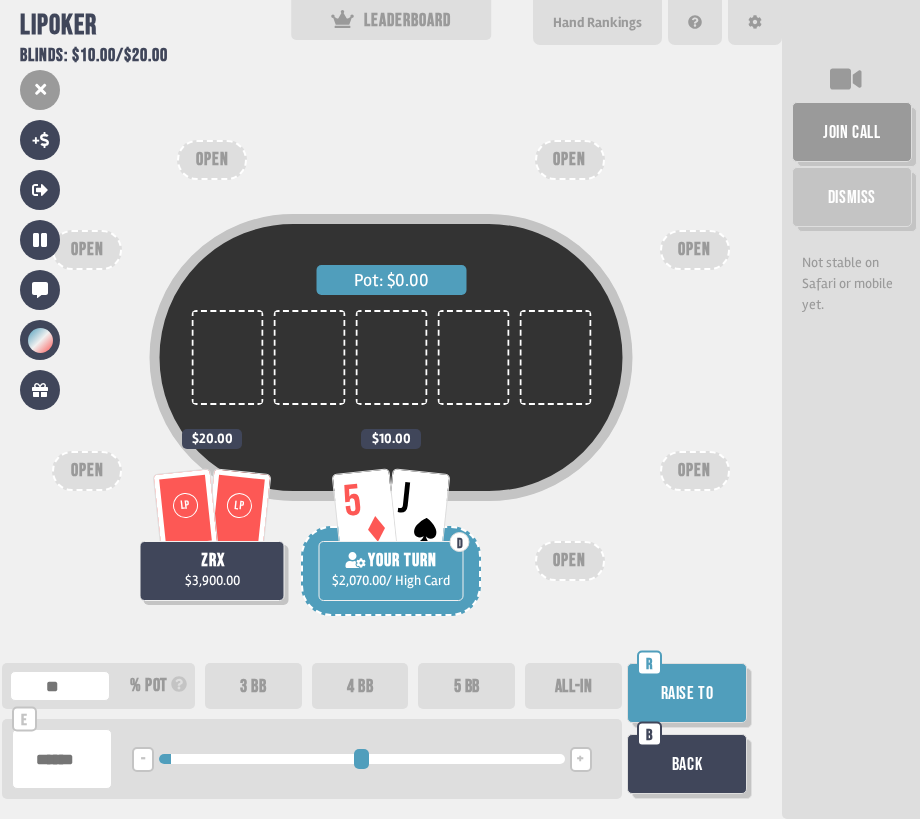click on "Raise to" at bounding box center [687, 693] 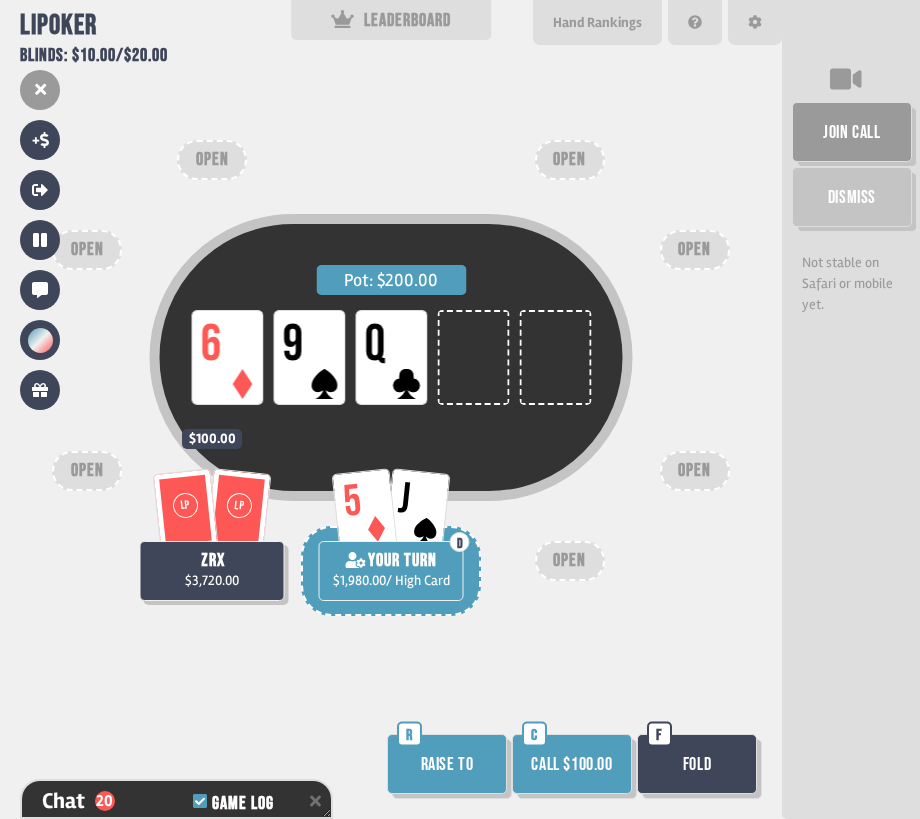 scroll, scrollTop: 1009, scrollLeft: 0, axis: vertical 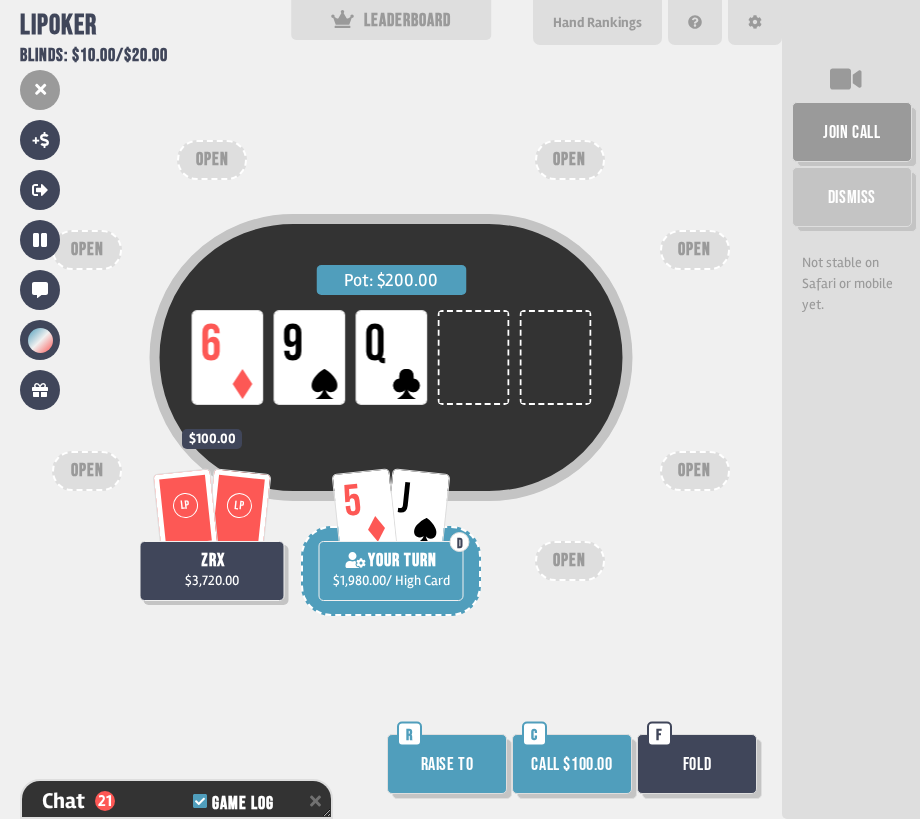 click on "Fold" at bounding box center [697, 764] 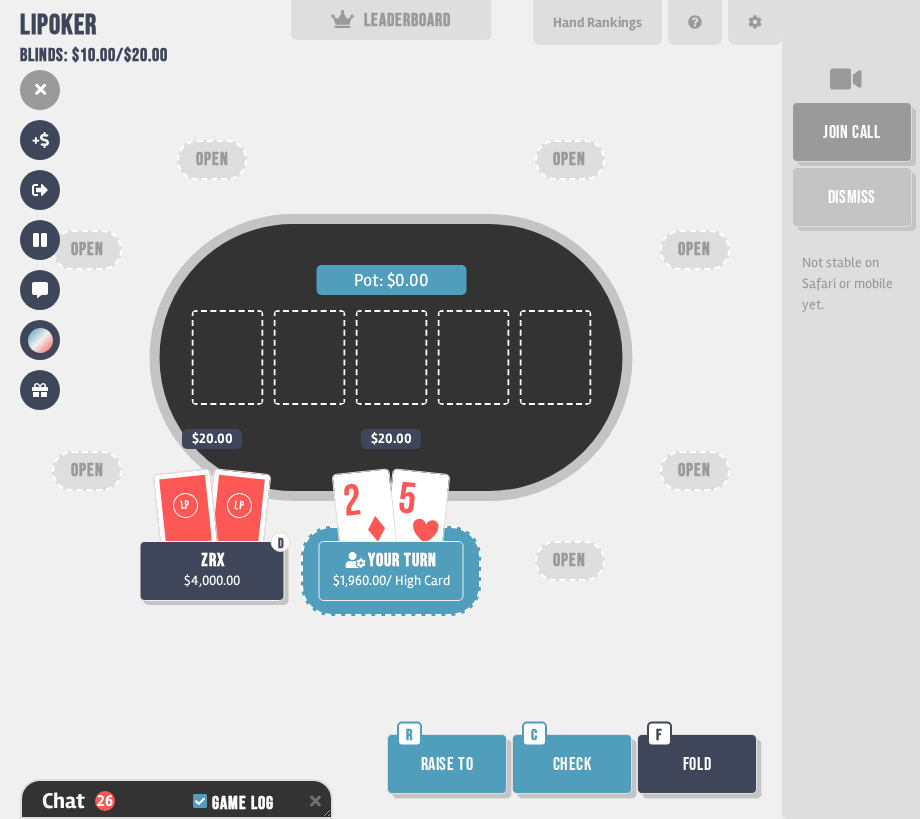 scroll, scrollTop: 1183, scrollLeft: 0, axis: vertical 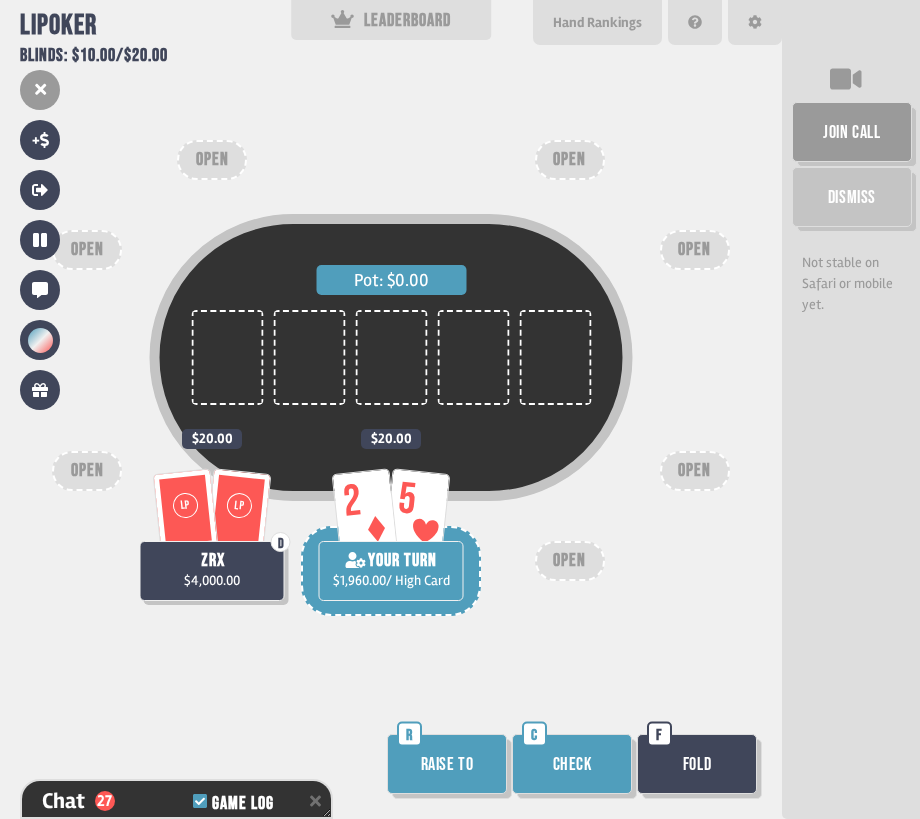 click on "Fold" at bounding box center [697, 764] 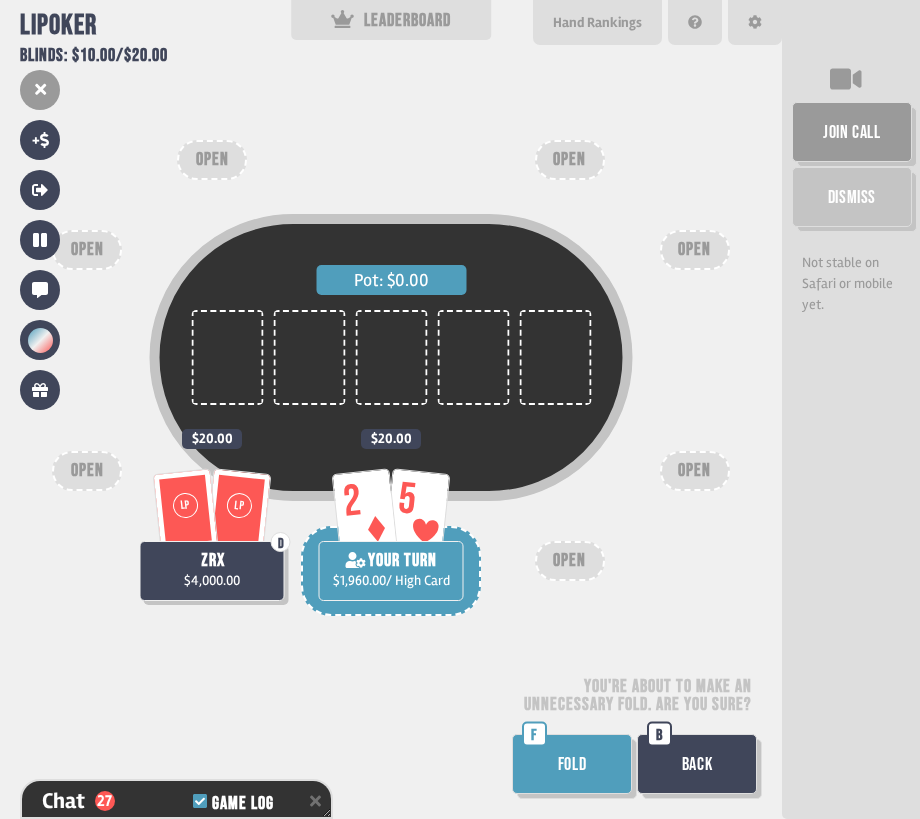 click on "Back" at bounding box center (697, 764) 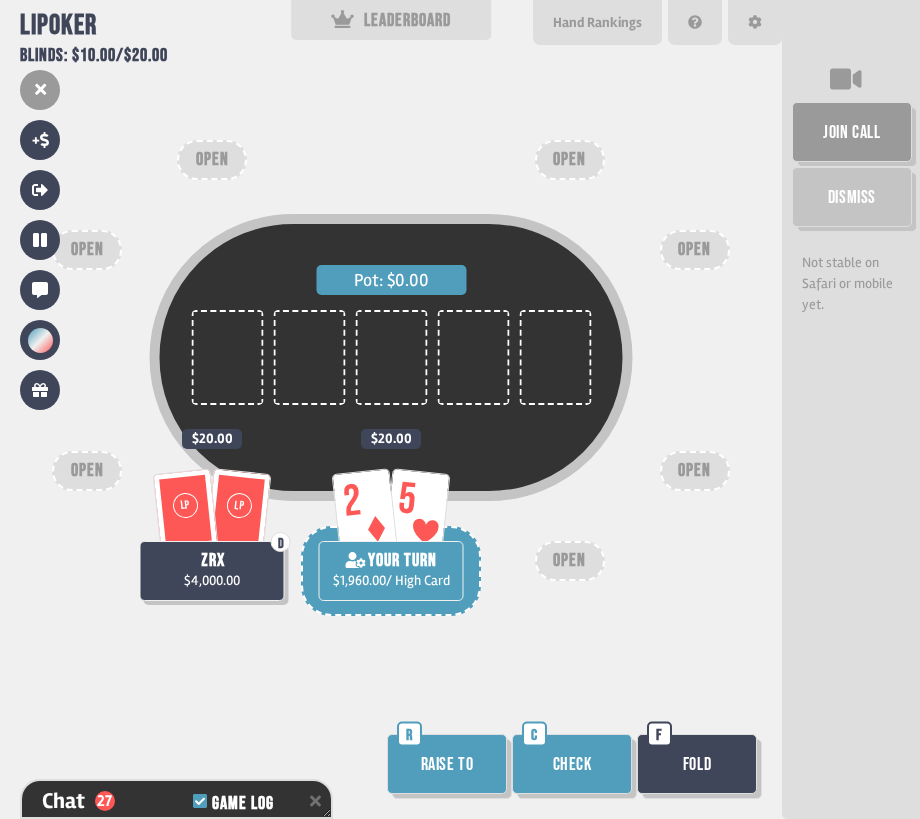 click on "Support us on   Patreon !" at bounding box center [460, 796] 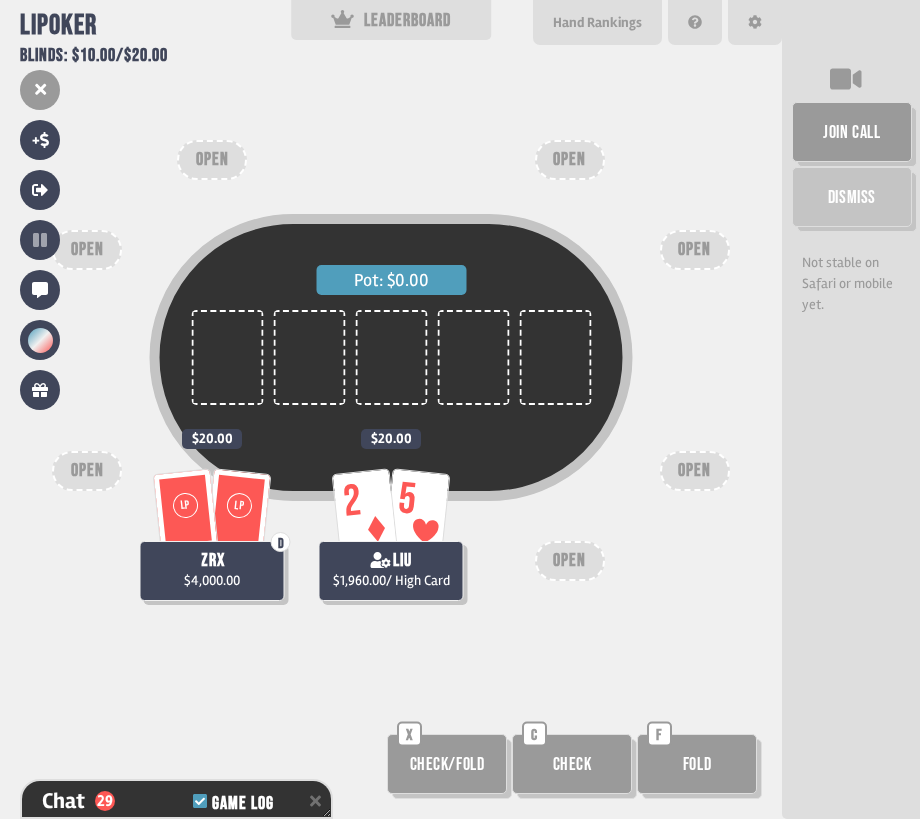scroll, scrollTop: 1241, scrollLeft: 0, axis: vertical 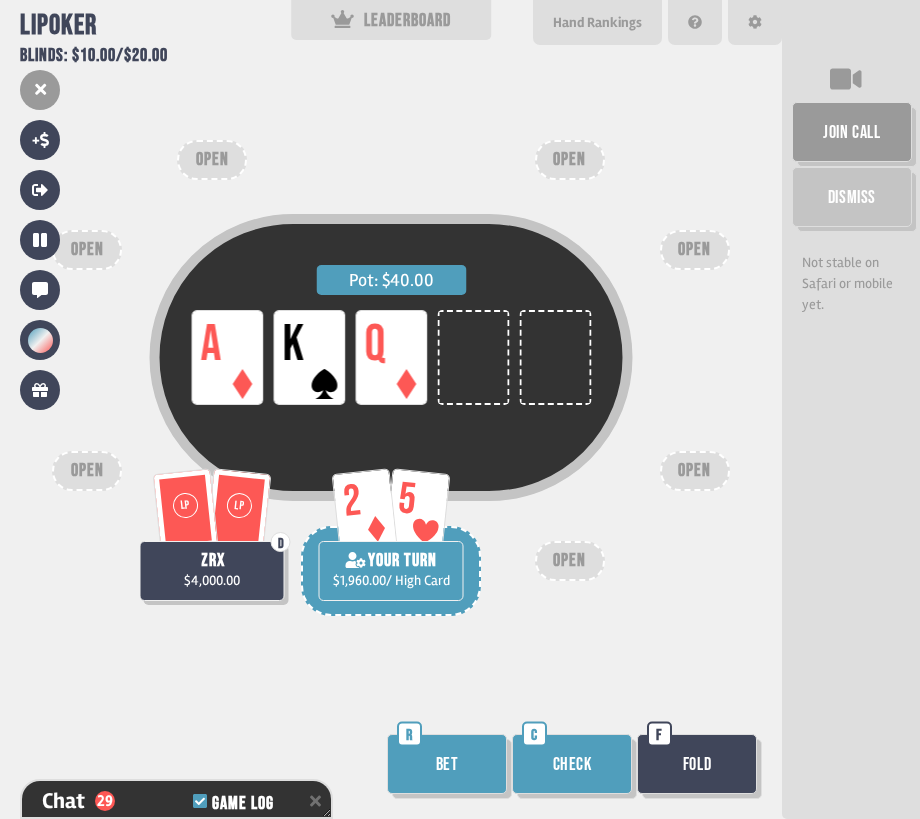 click on "Fold" at bounding box center (697, 764) 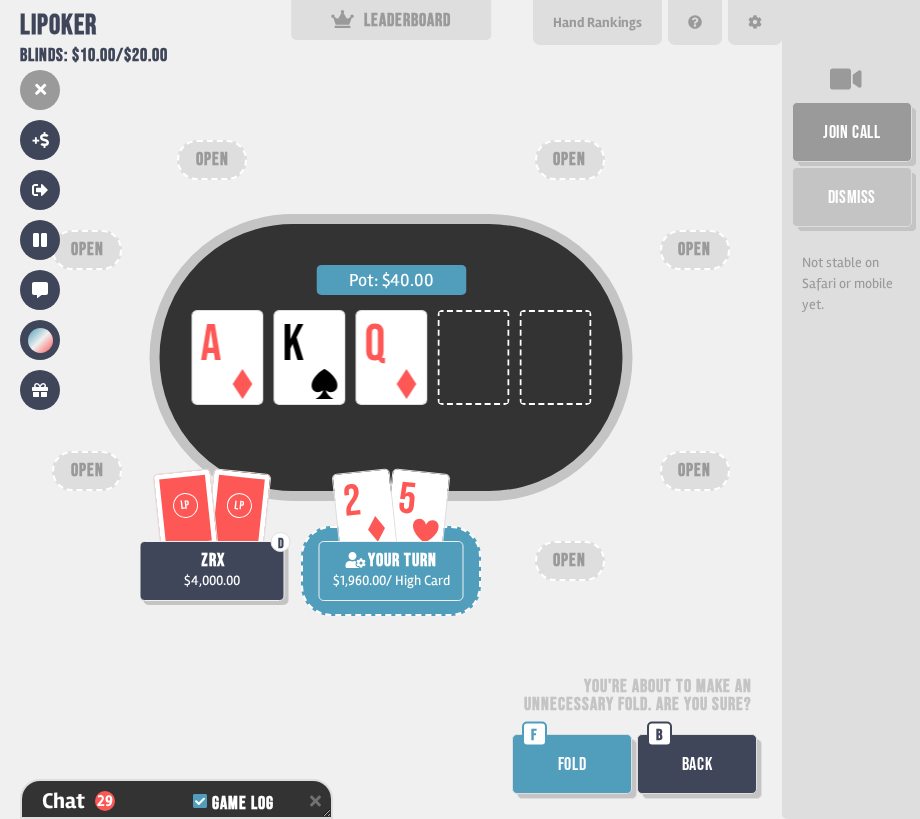 click on "Back" at bounding box center (697, 764) 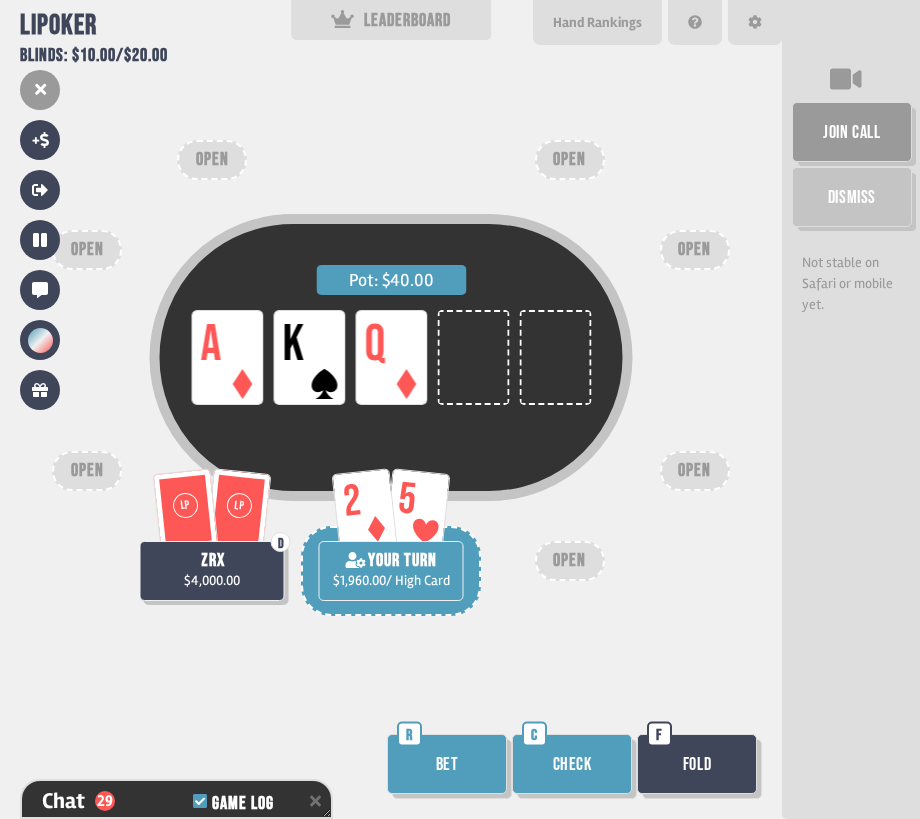 scroll, scrollTop: 1270, scrollLeft: 0, axis: vertical 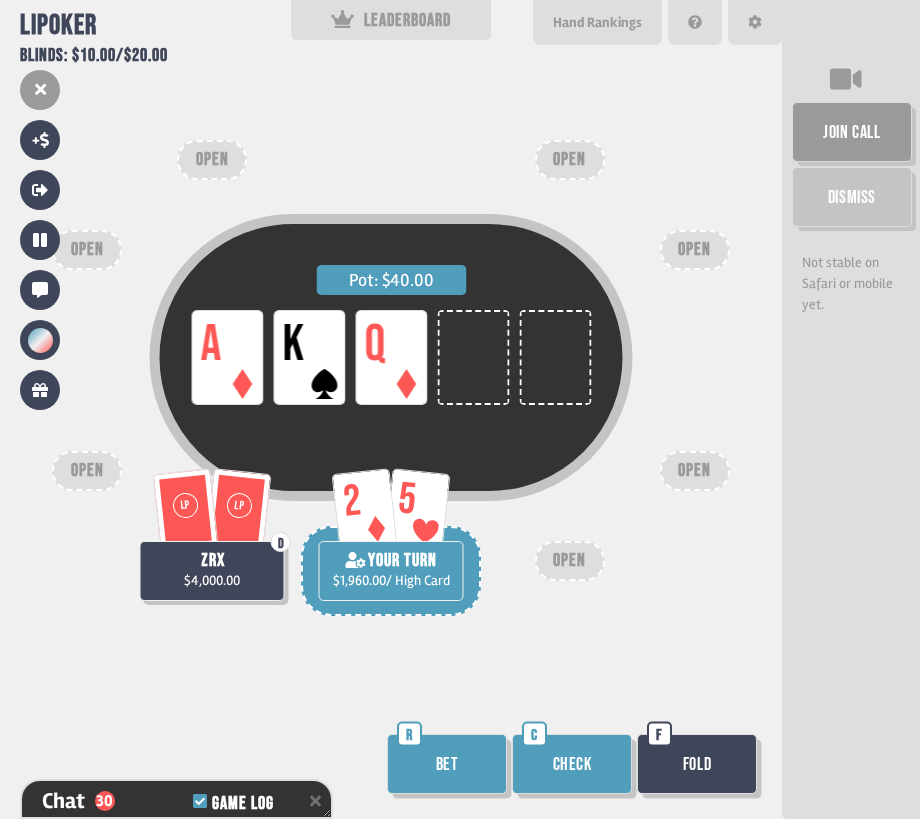 click on "Bet" at bounding box center (447, 764) 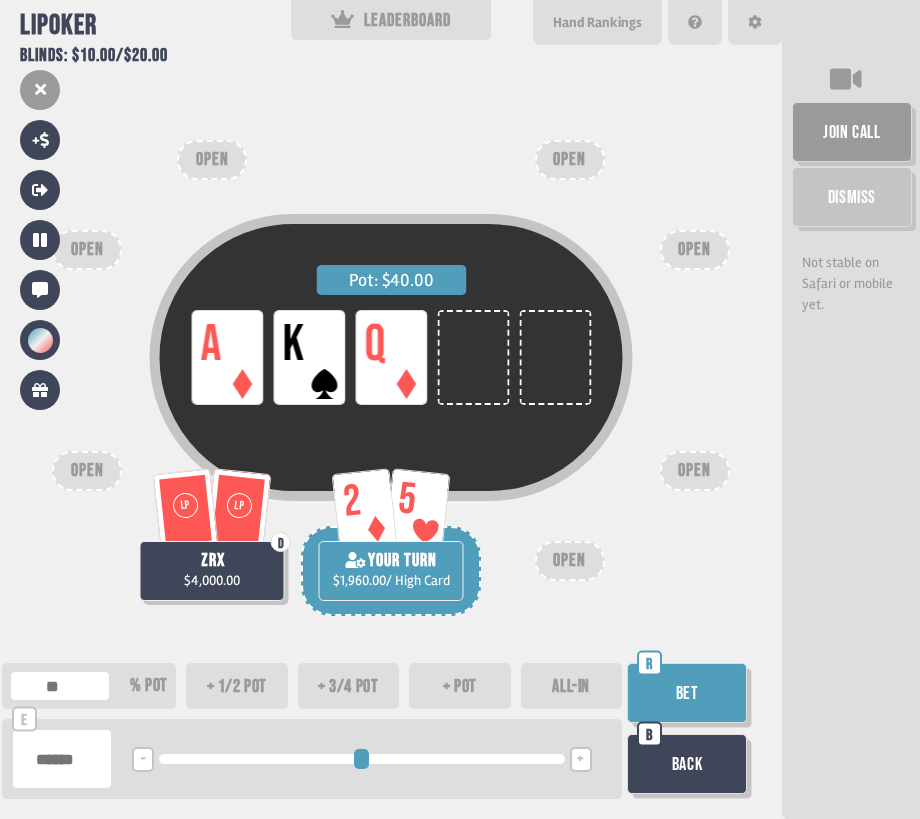 click on "+ pot" at bounding box center (460, 686) 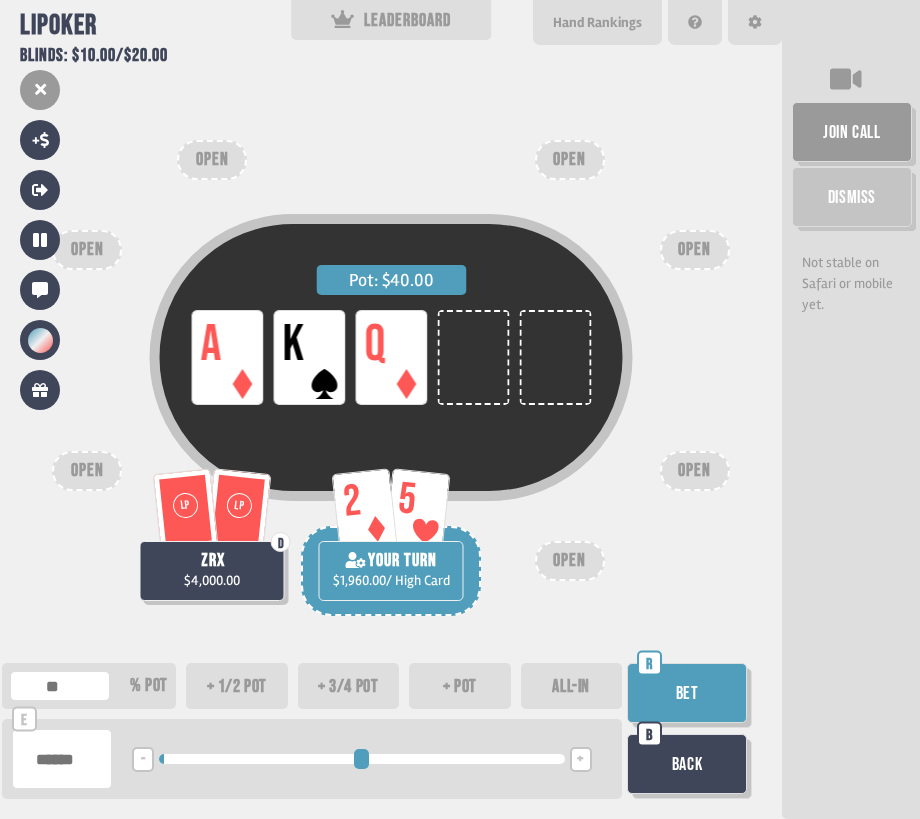 click on "Bet" at bounding box center [687, 693] 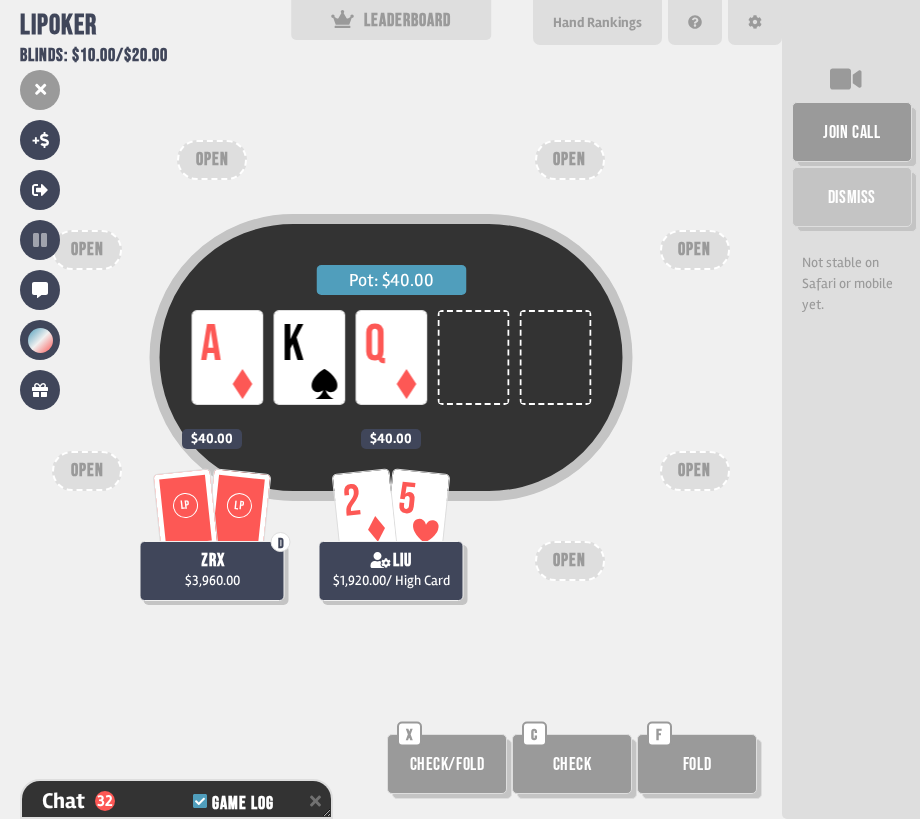 scroll, scrollTop: 1357, scrollLeft: 0, axis: vertical 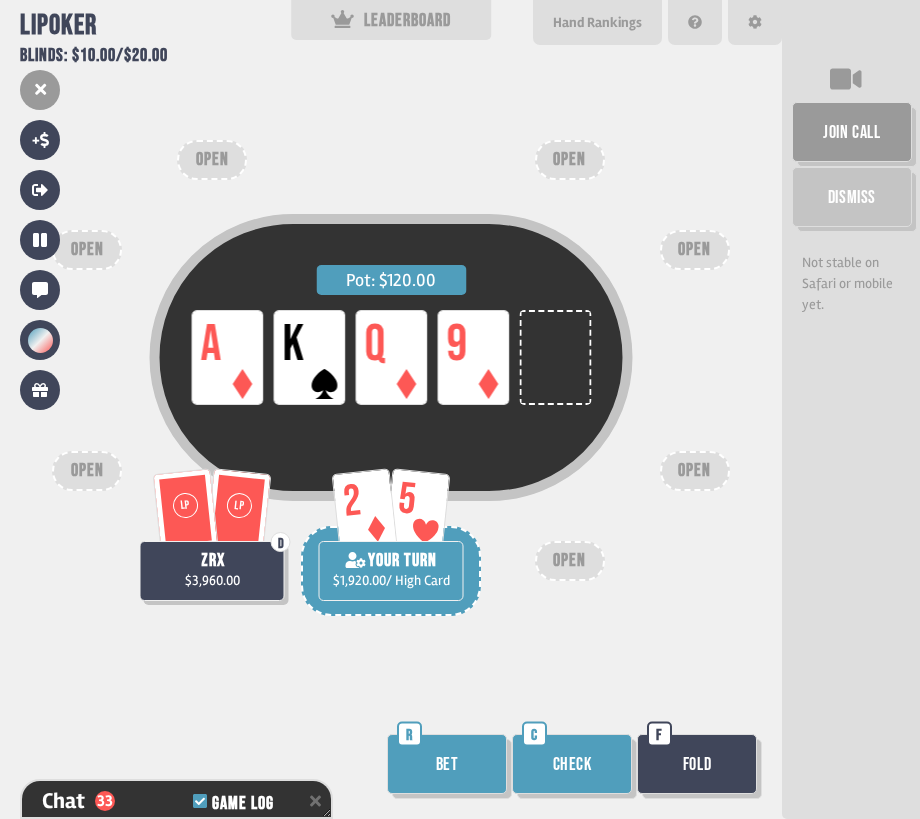 click on "Check" at bounding box center [572, 764] 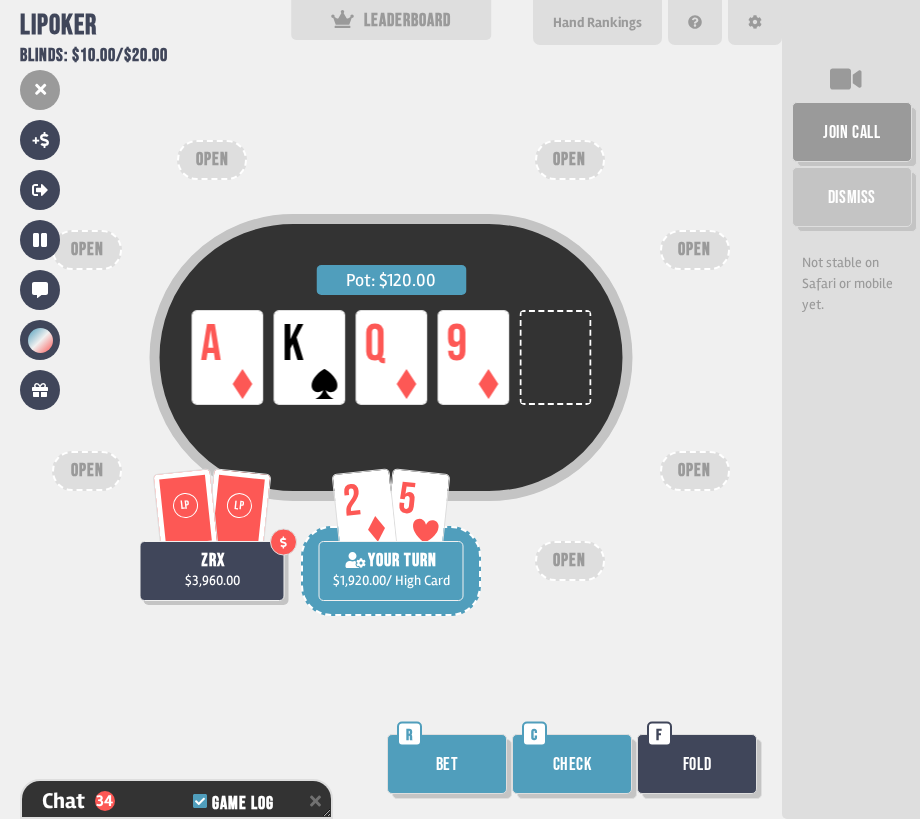 scroll, scrollTop: 1415, scrollLeft: 0, axis: vertical 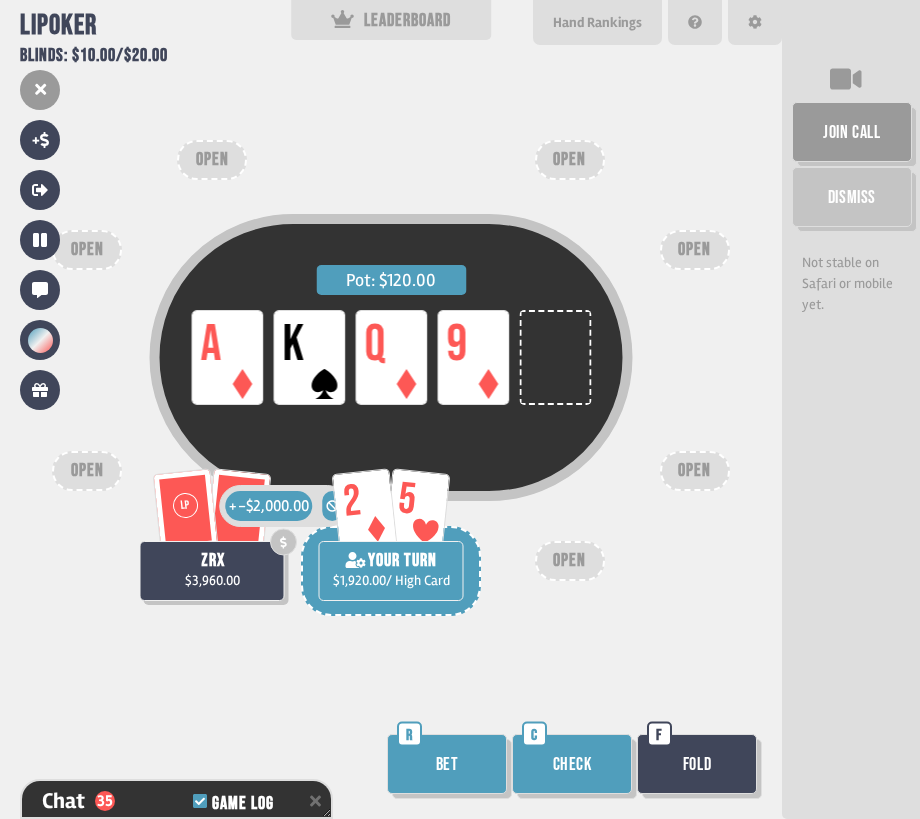 click 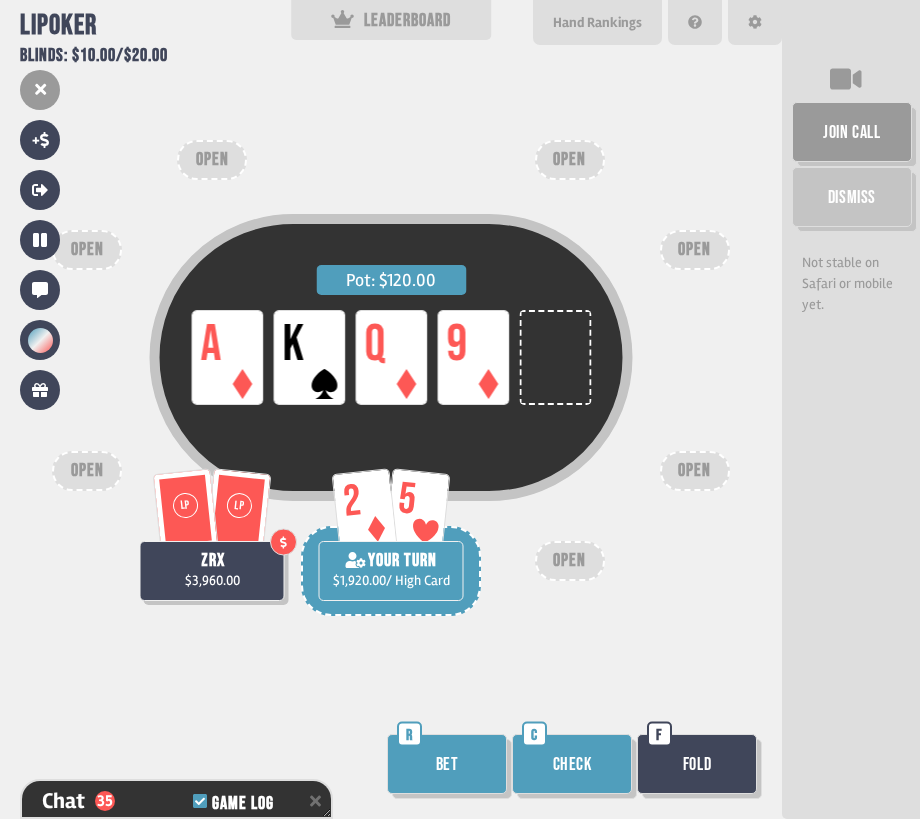 click 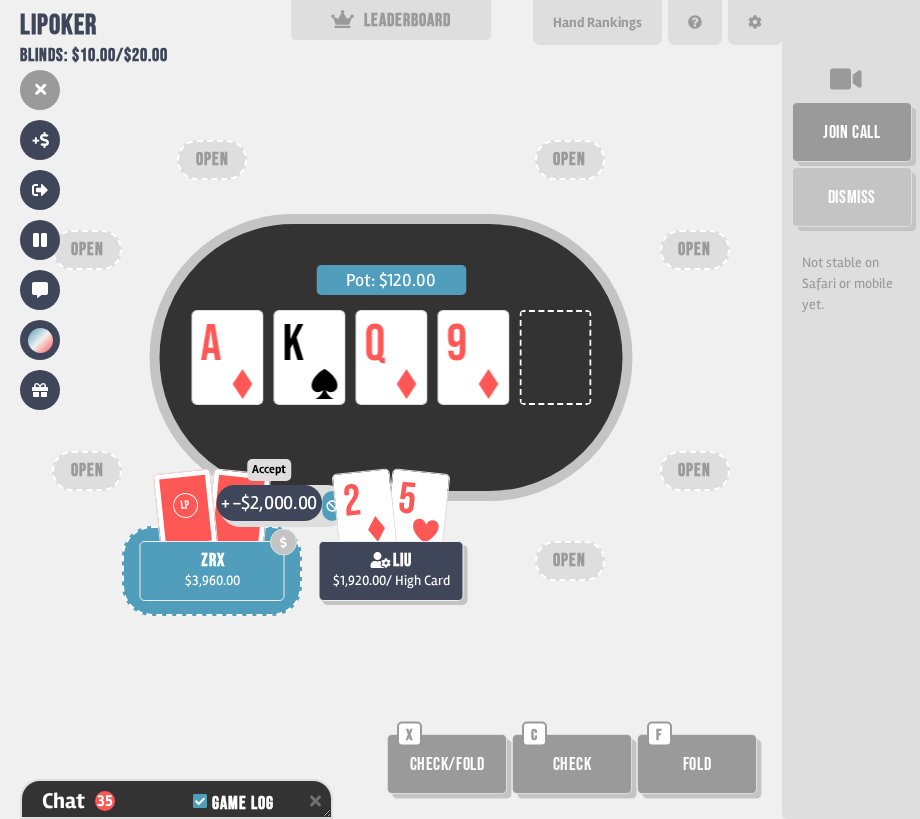 click on "-$2,000.00" at bounding box center [273, 503] 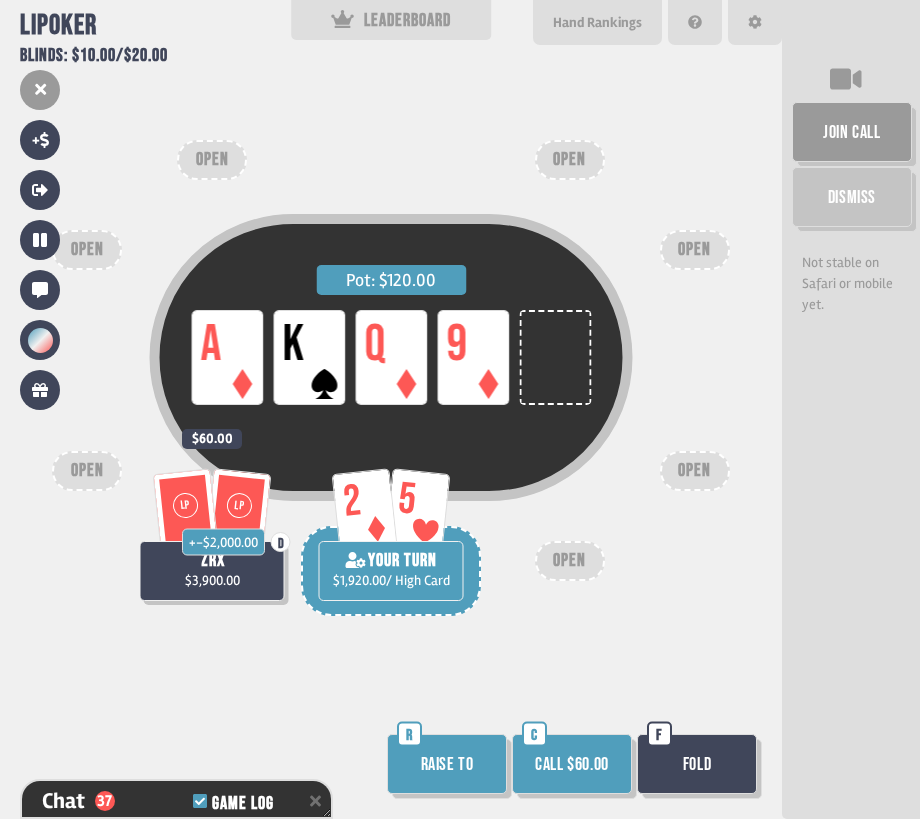scroll, scrollTop: 1523, scrollLeft: 0, axis: vertical 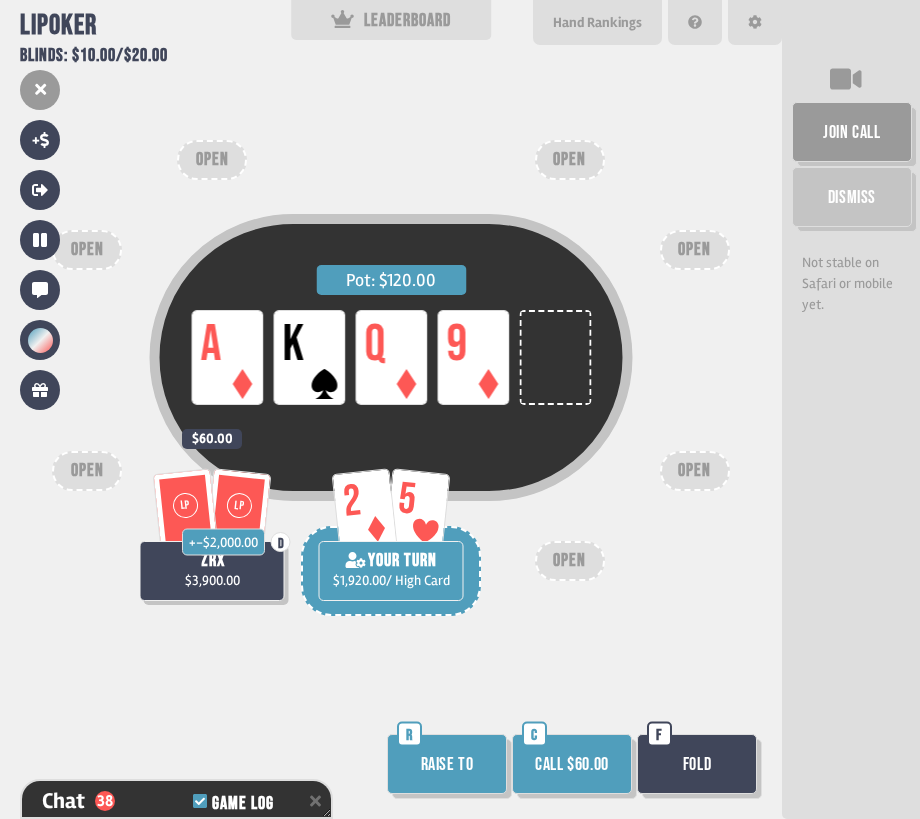 click on "Fold" at bounding box center (697, 764) 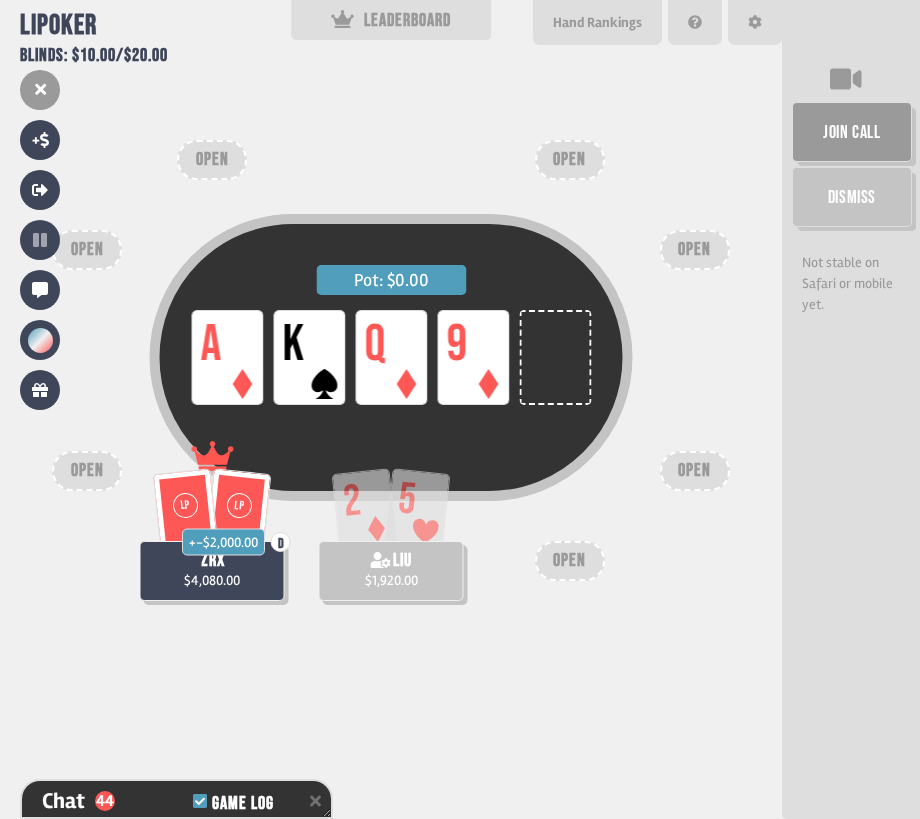 scroll, scrollTop: 1697, scrollLeft: 0, axis: vertical 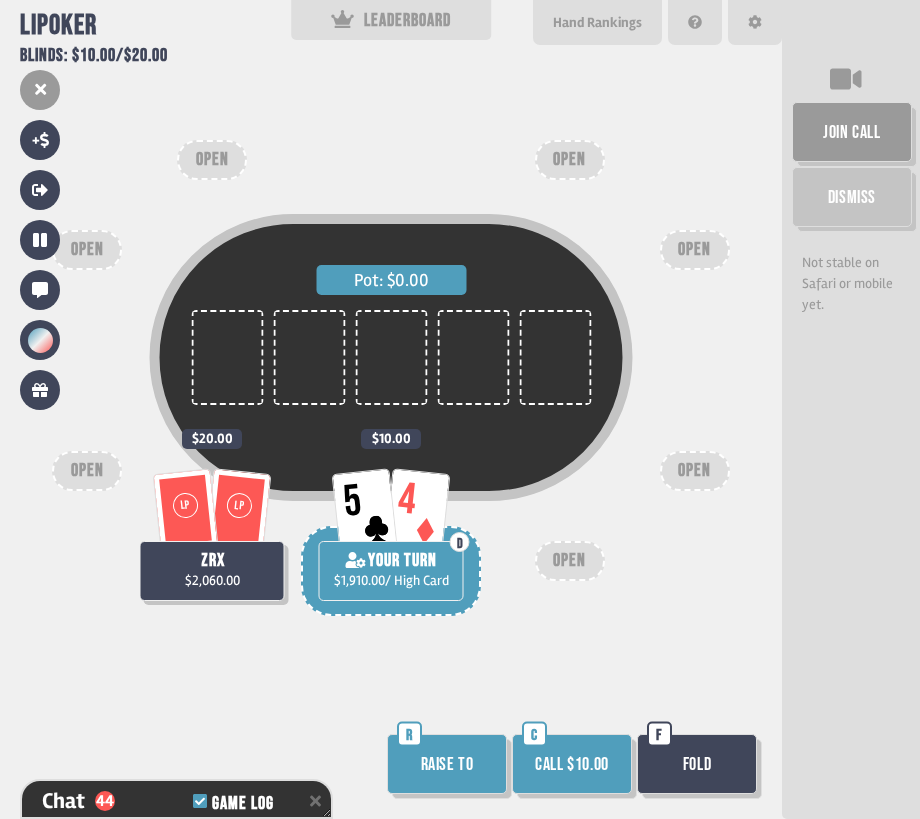 click on "Raise to" at bounding box center (447, 764) 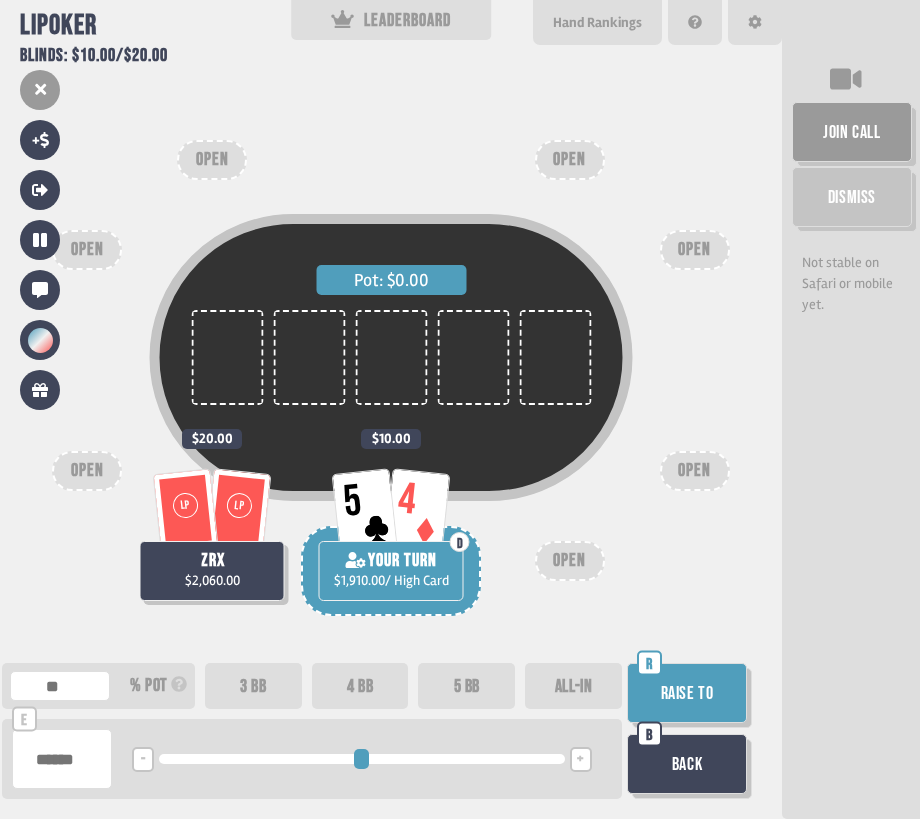 click on "5 BB" at bounding box center (466, 686) 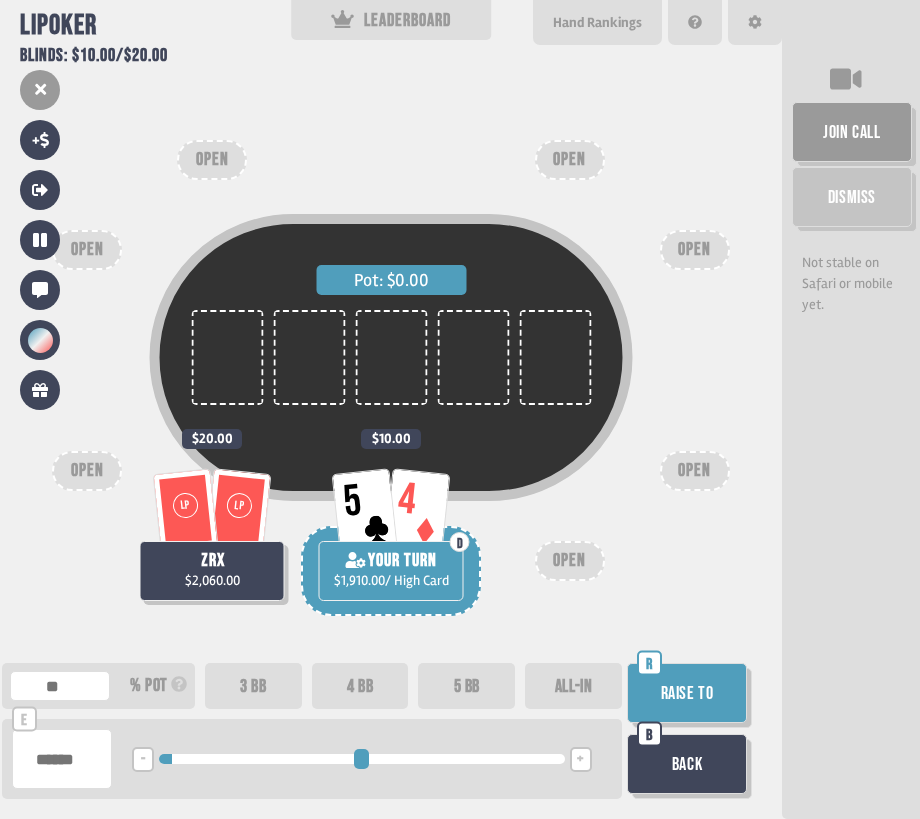 click on "Raise to" at bounding box center (687, 693) 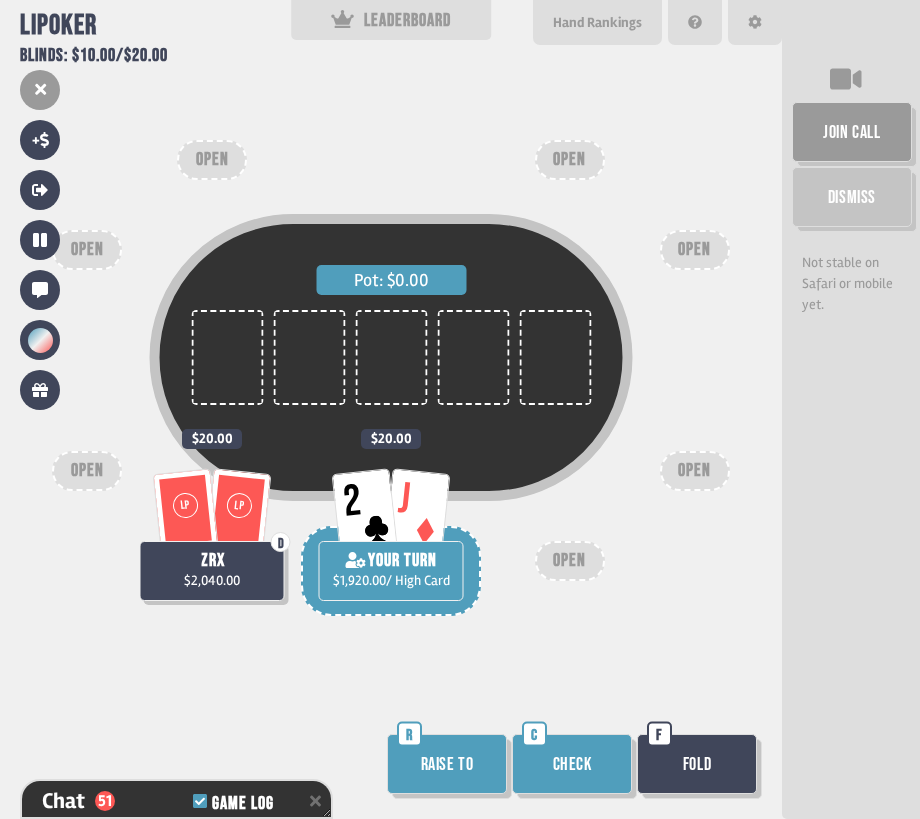 scroll, scrollTop: 1900, scrollLeft: 0, axis: vertical 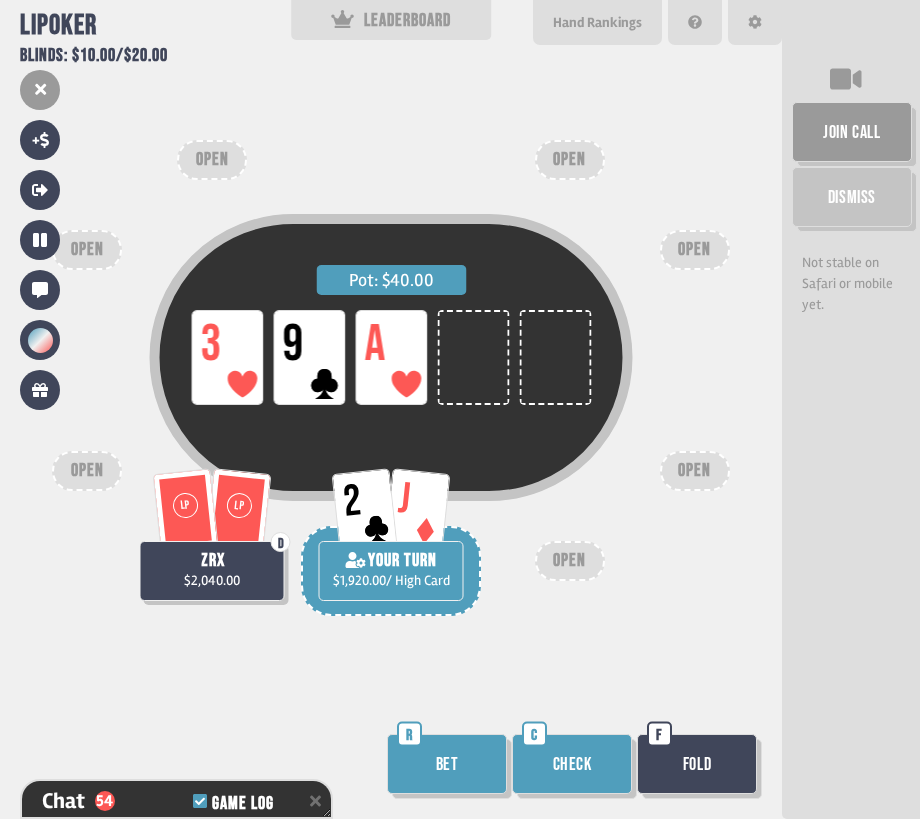 click on "Check" at bounding box center (572, 764) 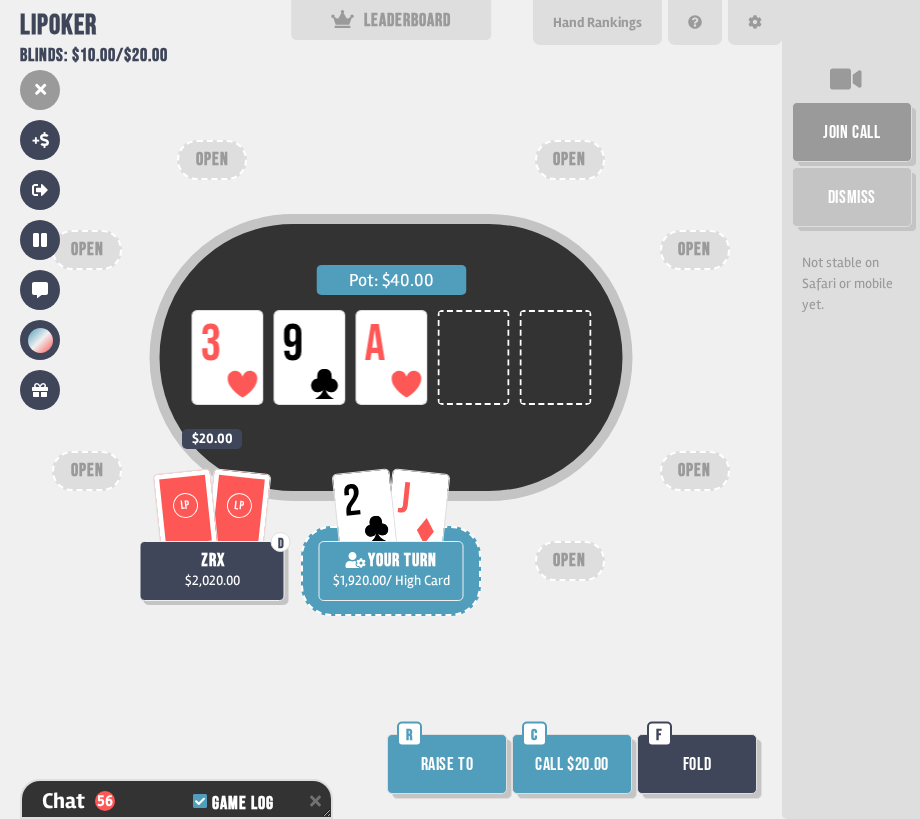 scroll, scrollTop: 2074, scrollLeft: 0, axis: vertical 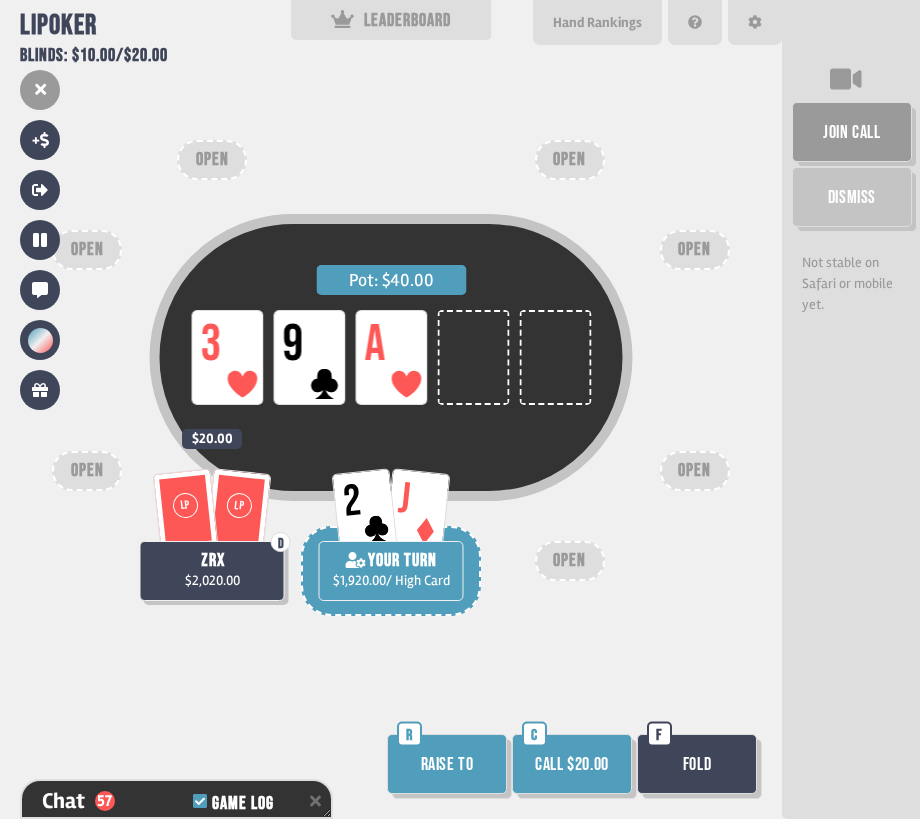 click on "Fold" at bounding box center [697, 764] 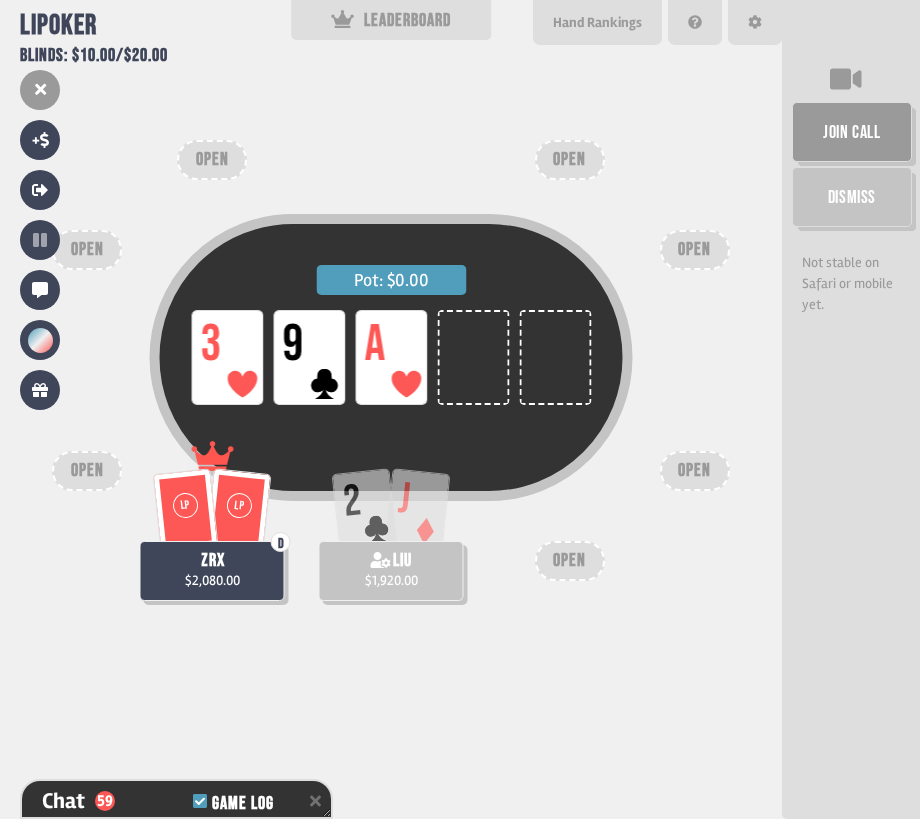 scroll, scrollTop: 2219, scrollLeft: 0, axis: vertical 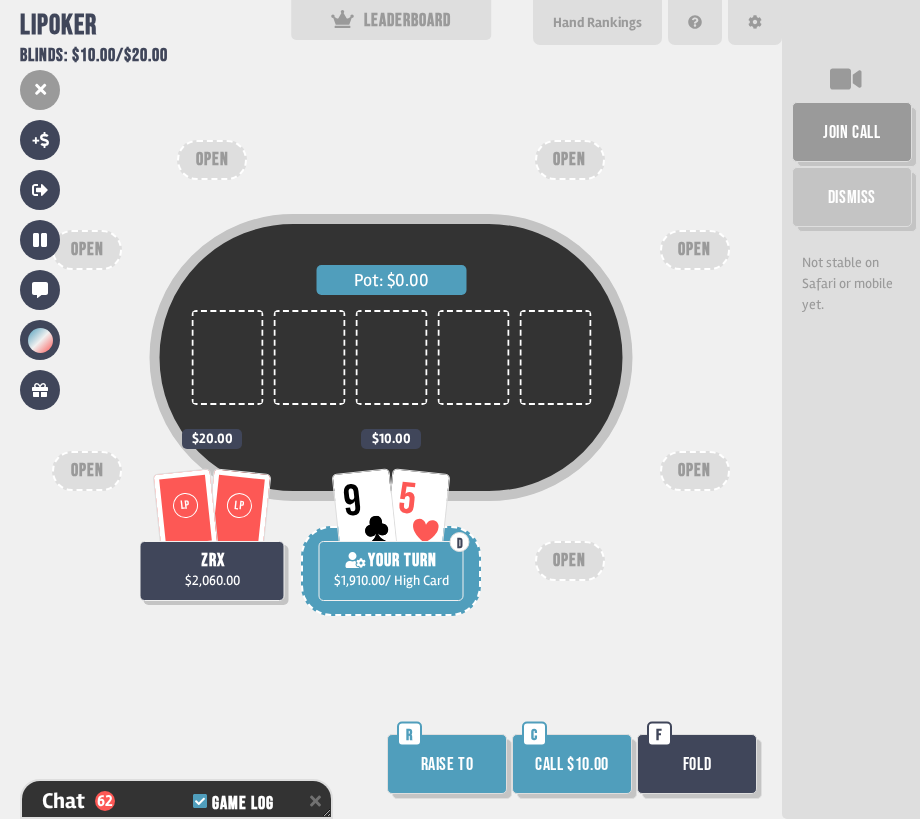 click on "Call $10.00" at bounding box center (572, 764) 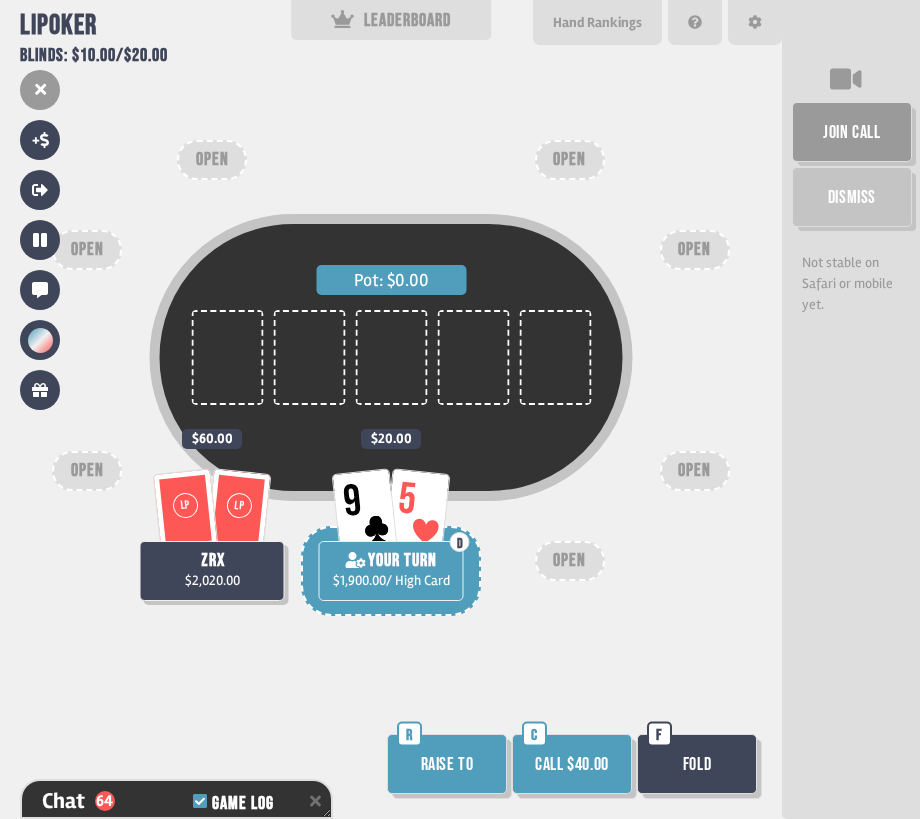 scroll, scrollTop: 2306, scrollLeft: 0, axis: vertical 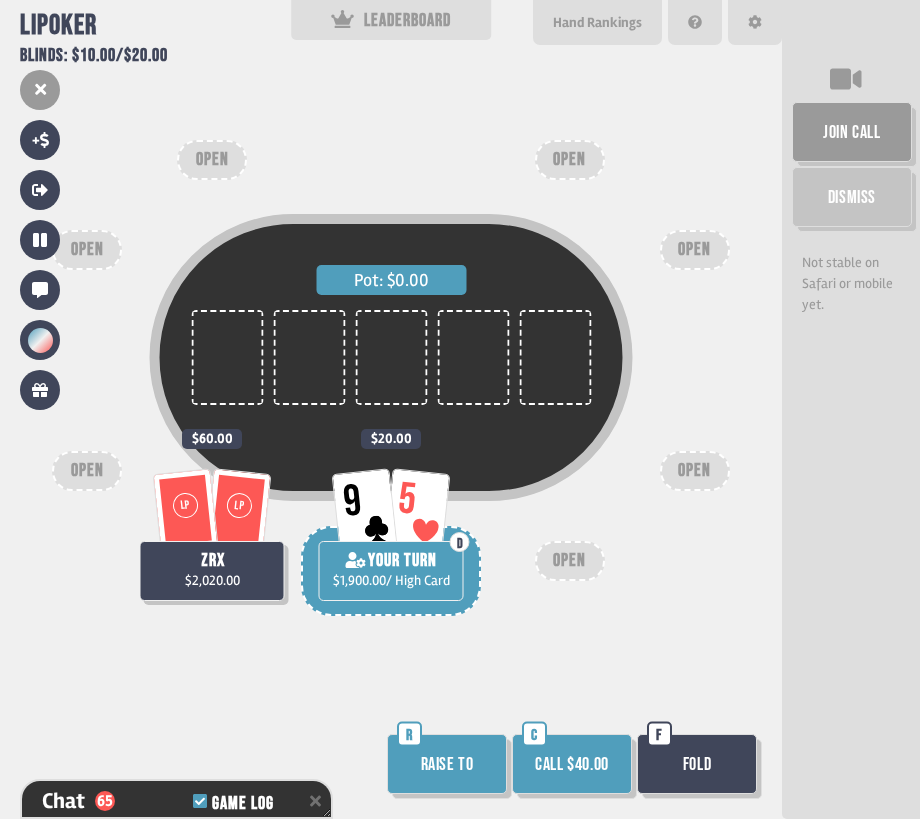 click on "Call $40.00" at bounding box center [572, 764] 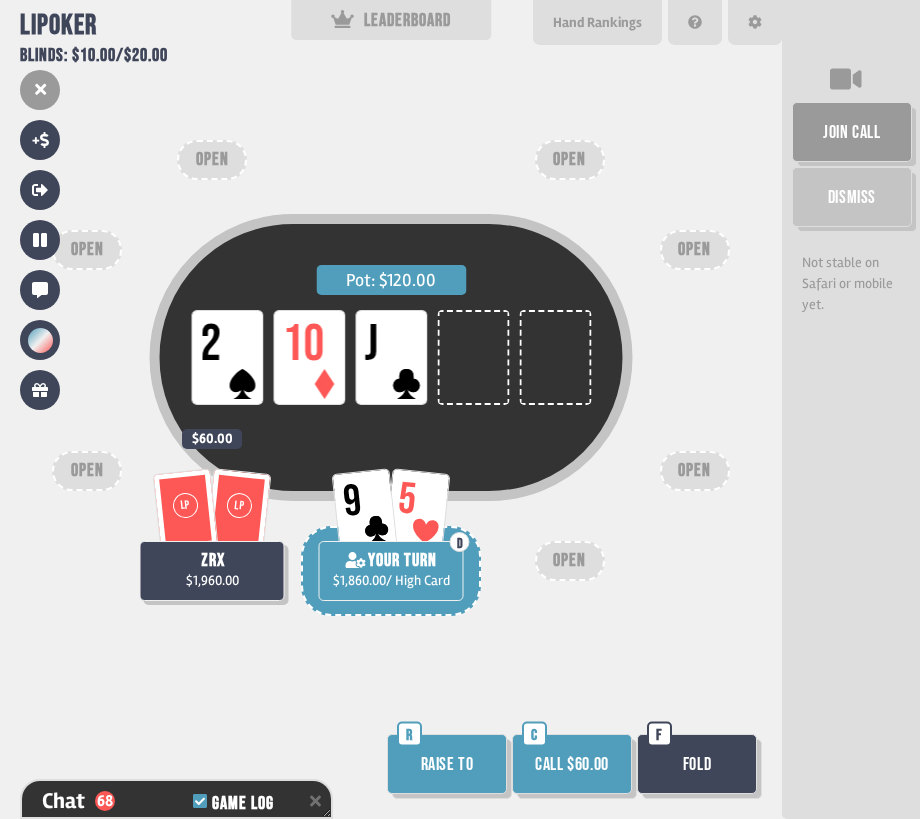 scroll, scrollTop: 2422, scrollLeft: 0, axis: vertical 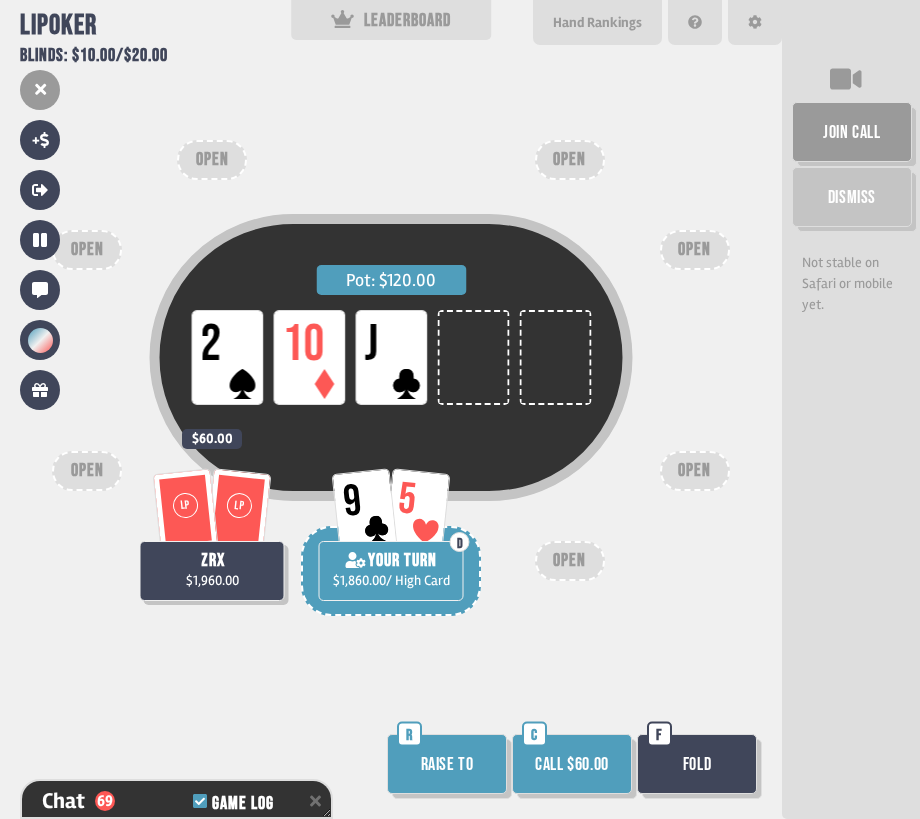 click on "Call $60.00" at bounding box center (572, 764) 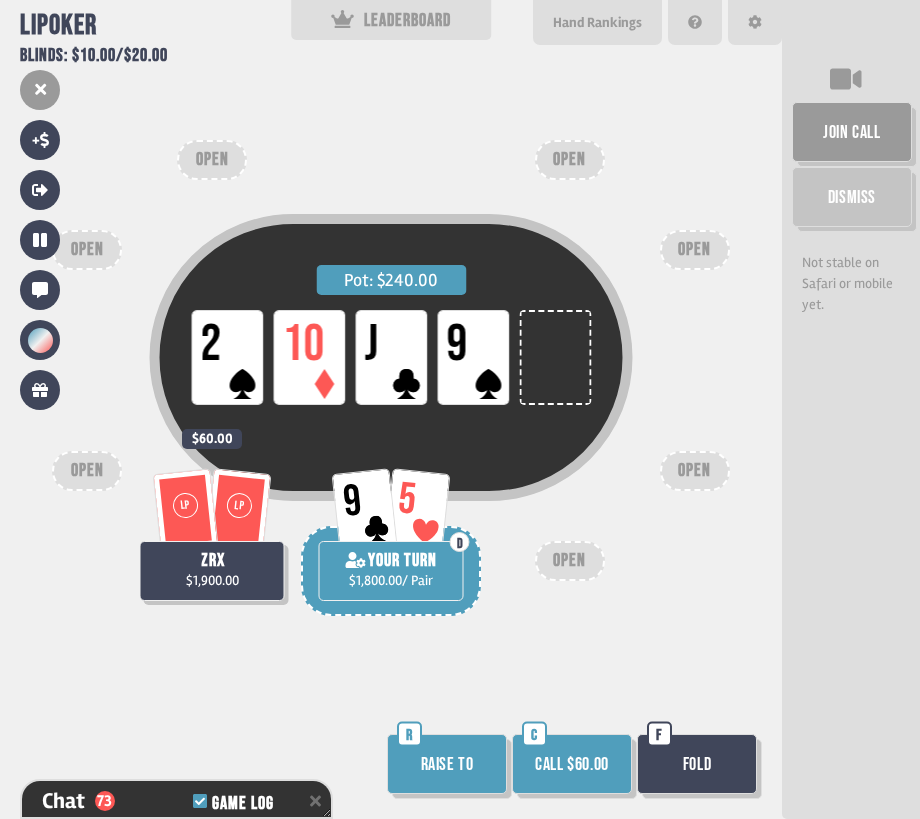 scroll, scrollTop: 2538, scrollLeft: 0, axis: vertical 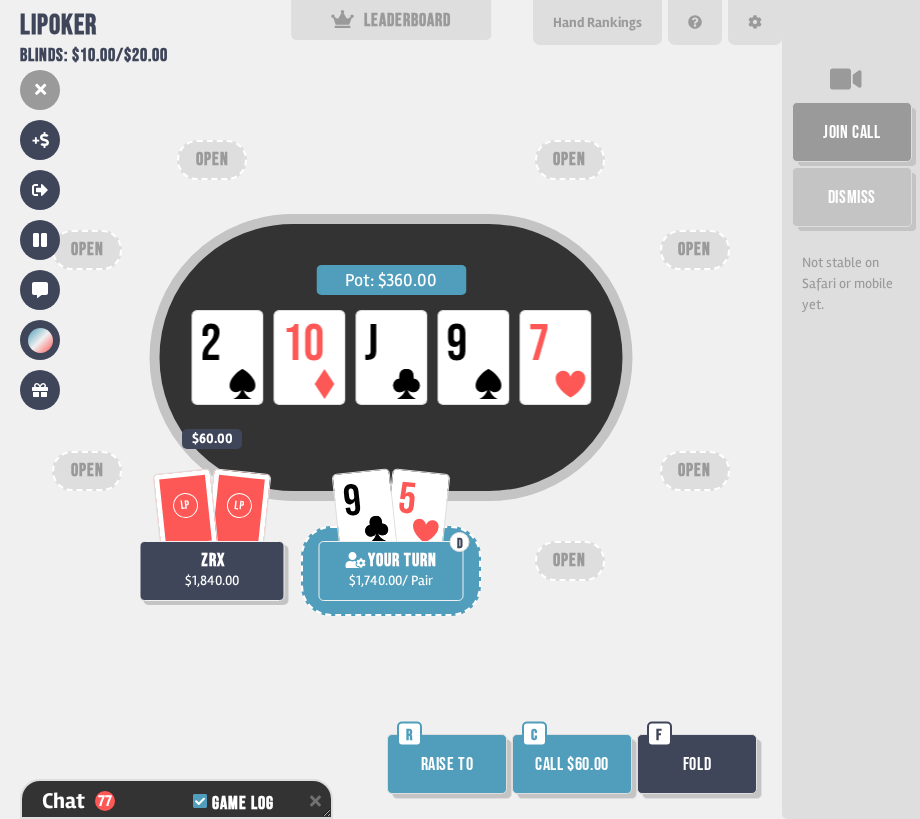 click on "Call $60.00" at bounding box center [572, 764] 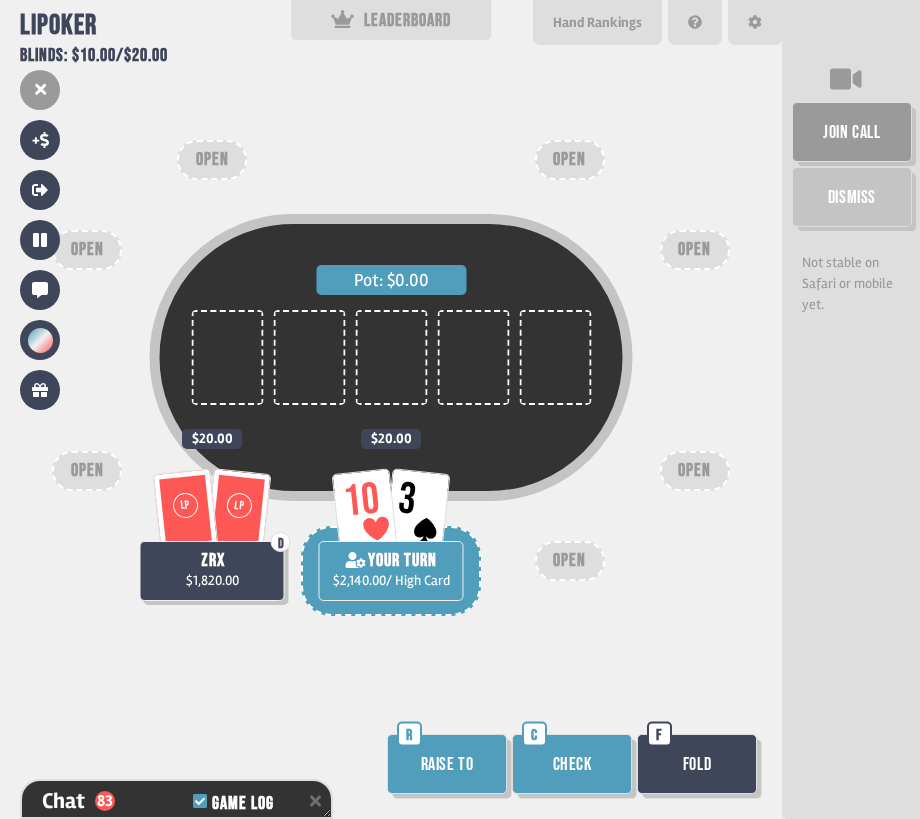 scroll, scrollTop: 2828, scrollLeft: 0, axis: vertical 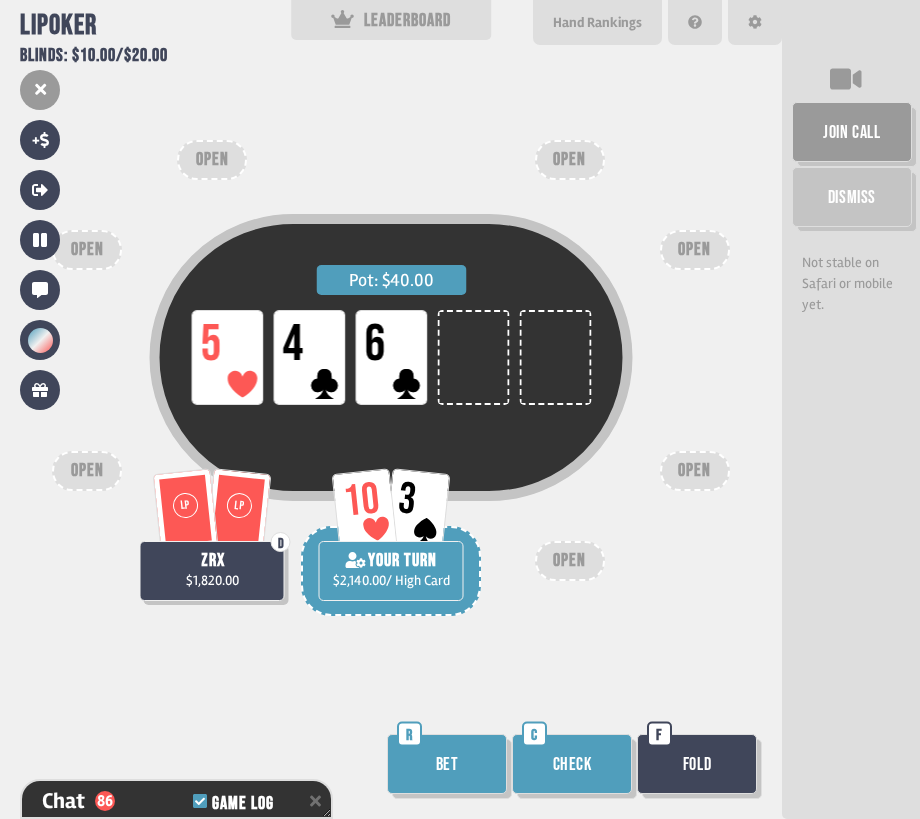 click on "Check" at bounding box center (572, 764) 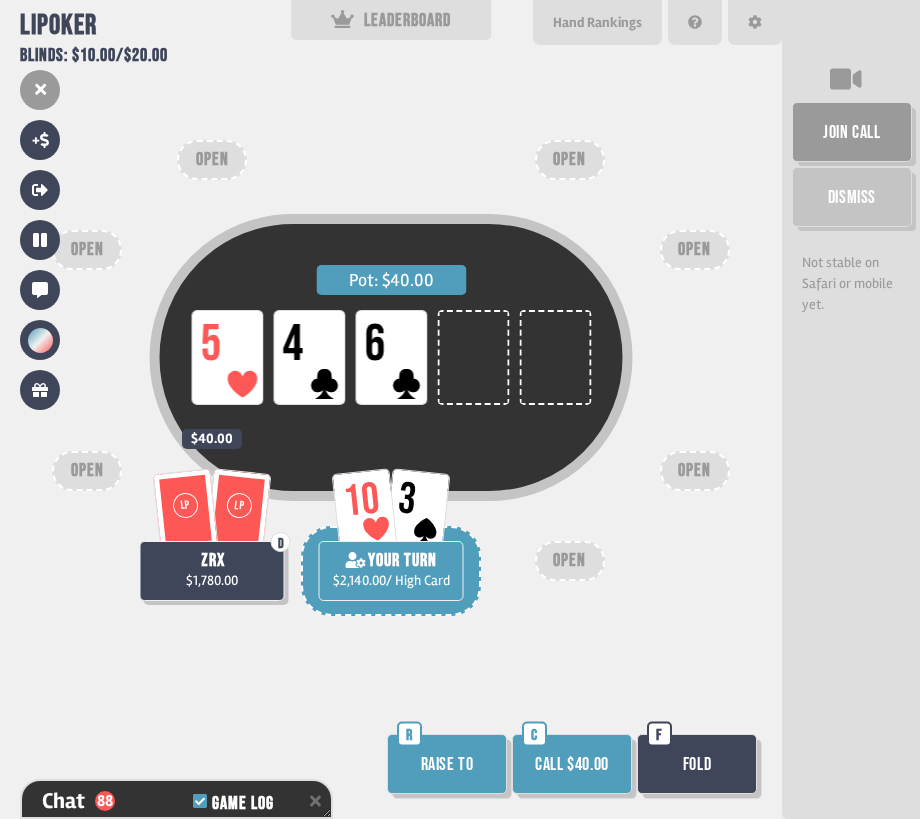 scroll, scrollTop: 3002, scrollLeft: 0, axis: vertical 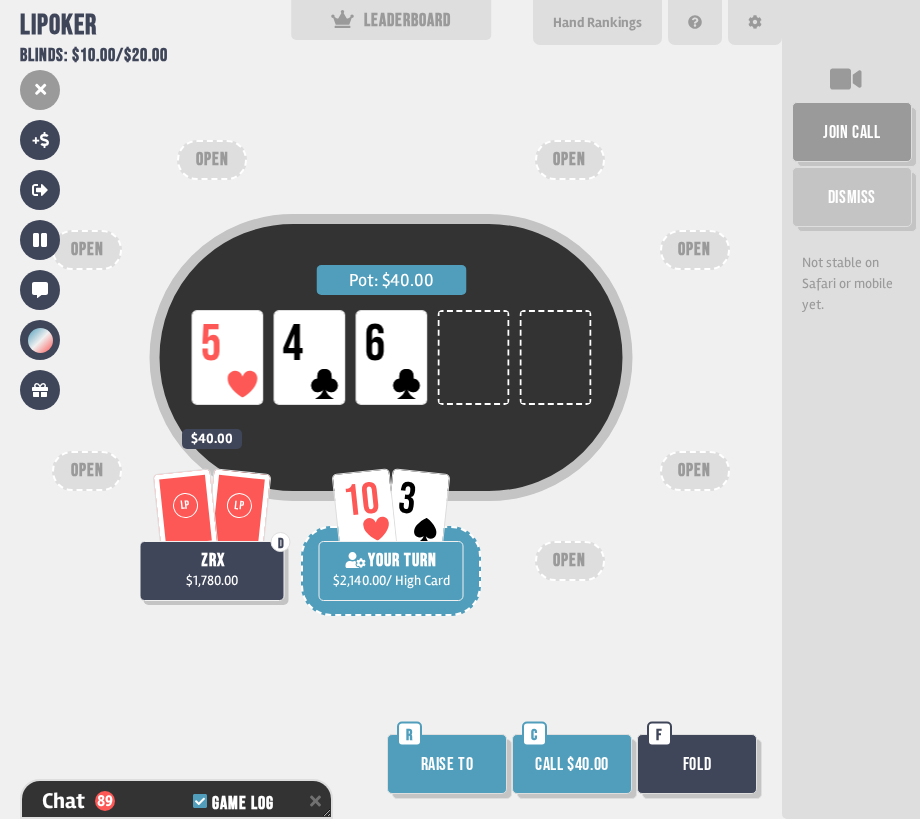 click on "Call $40.00" at bounding box center (572, 764) 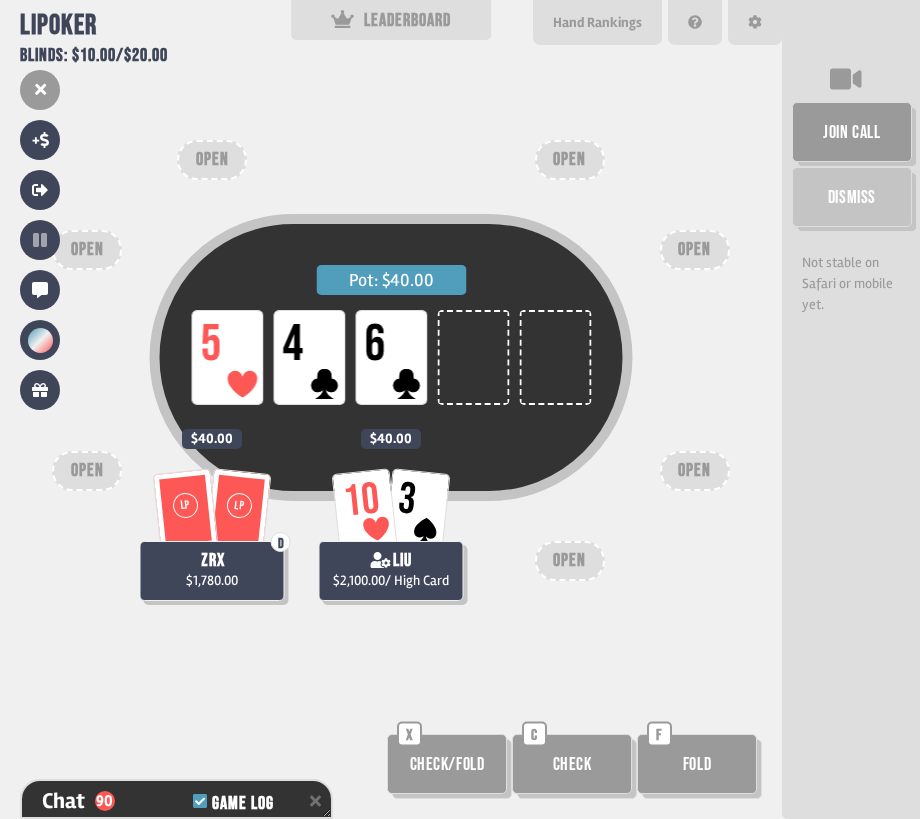 scroll, scrollTop: 3060, scrollLeft: 0, axis: vertical 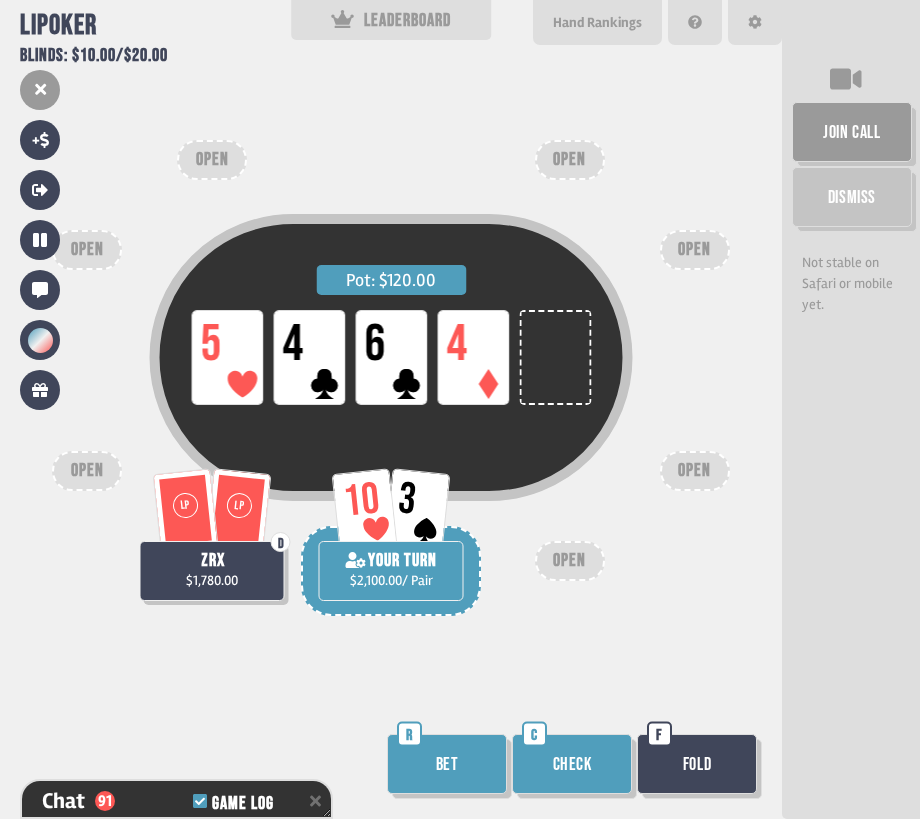 click on "Check" at bounding box center [572, 764] 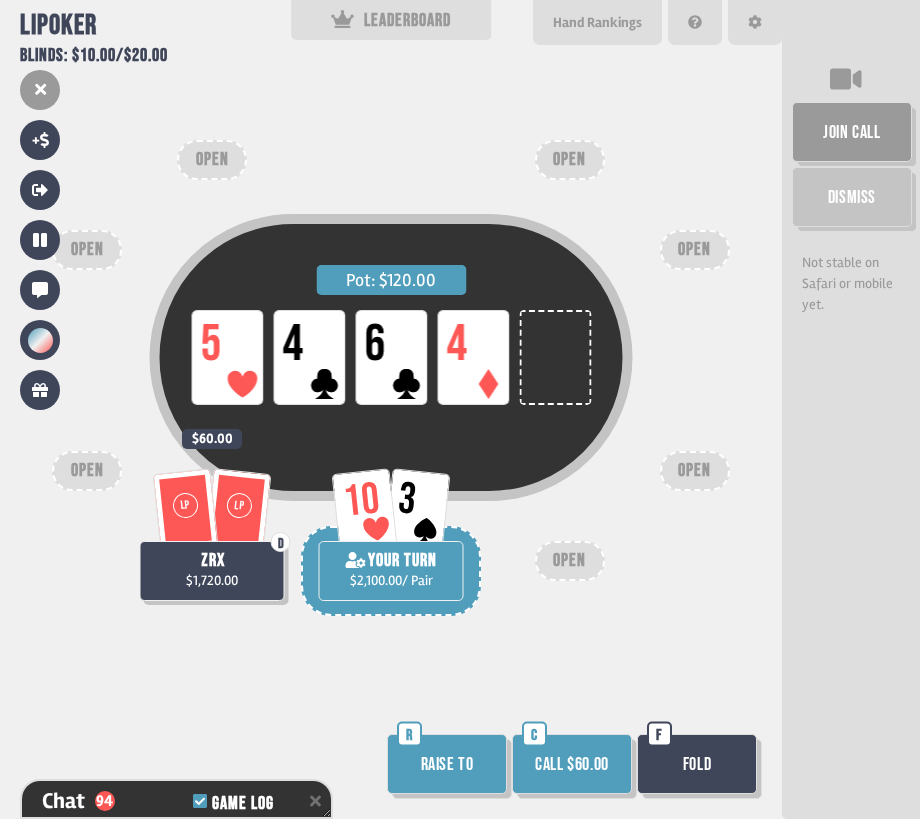 scroll, scrollTop: 3176, scrollLeft: 0, axis: vertical 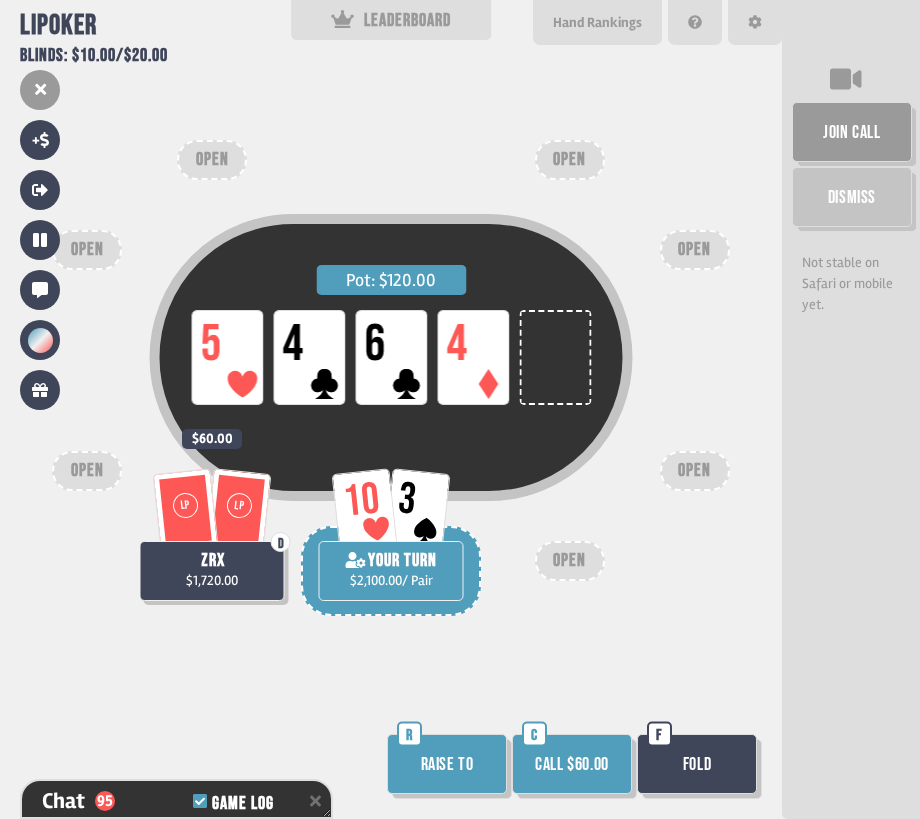 click on "Call $60.00" at bounding box center (572, 764) 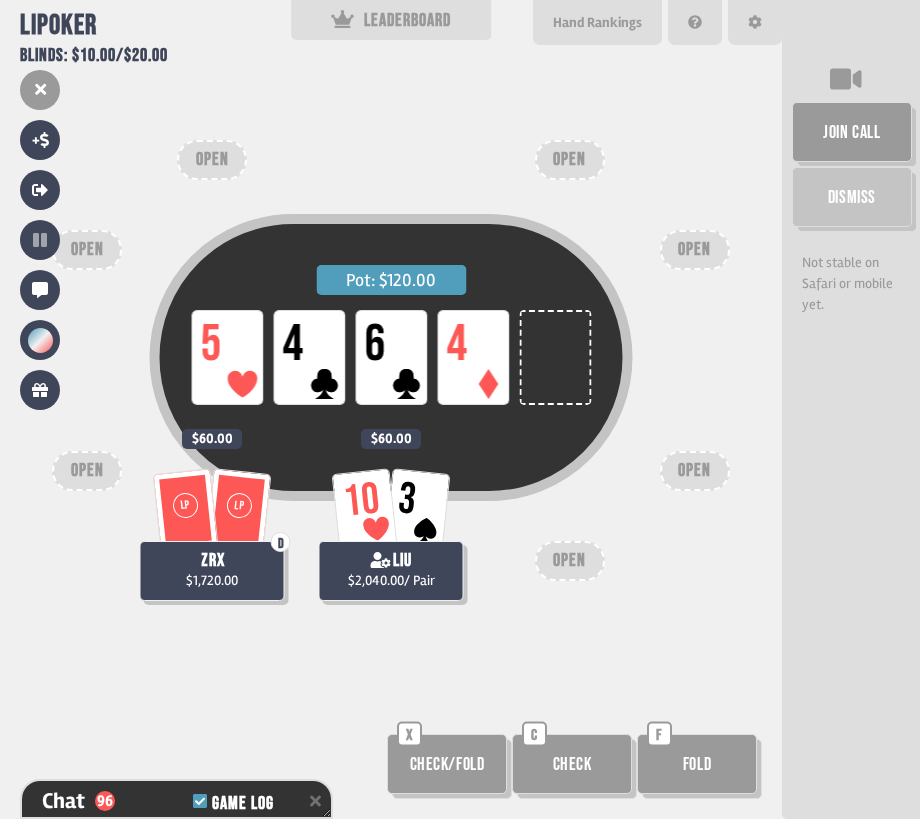 scroll, scrollTop: 3234, scrollLeft: 0, axis: vertical 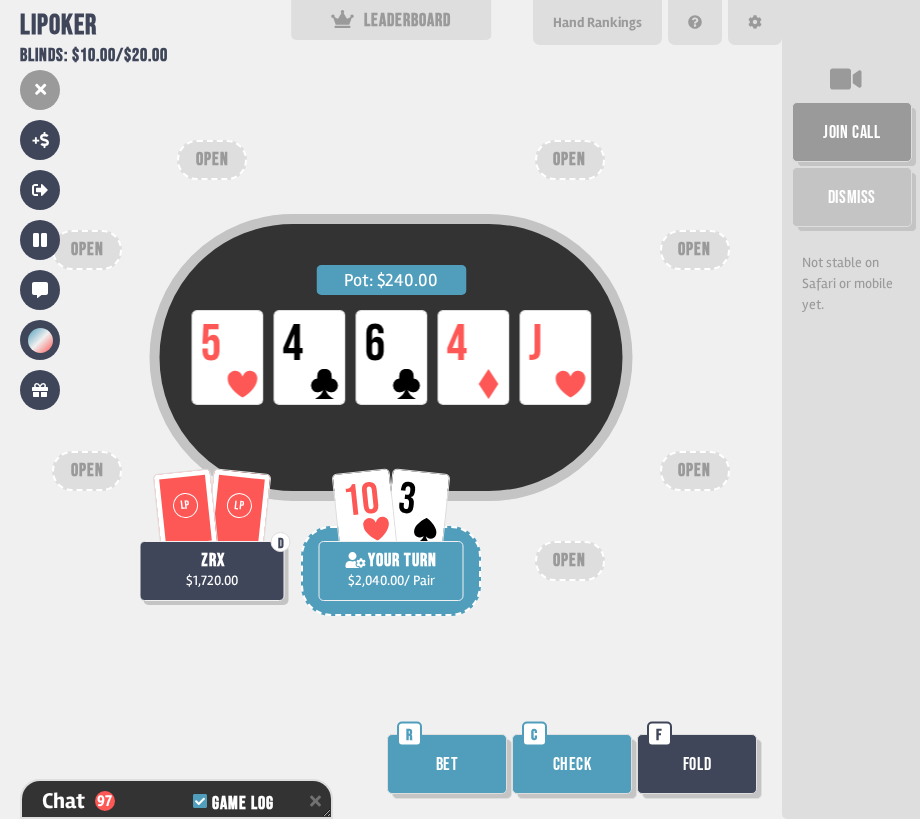 click on "Check" at bounding box center (572, 764) 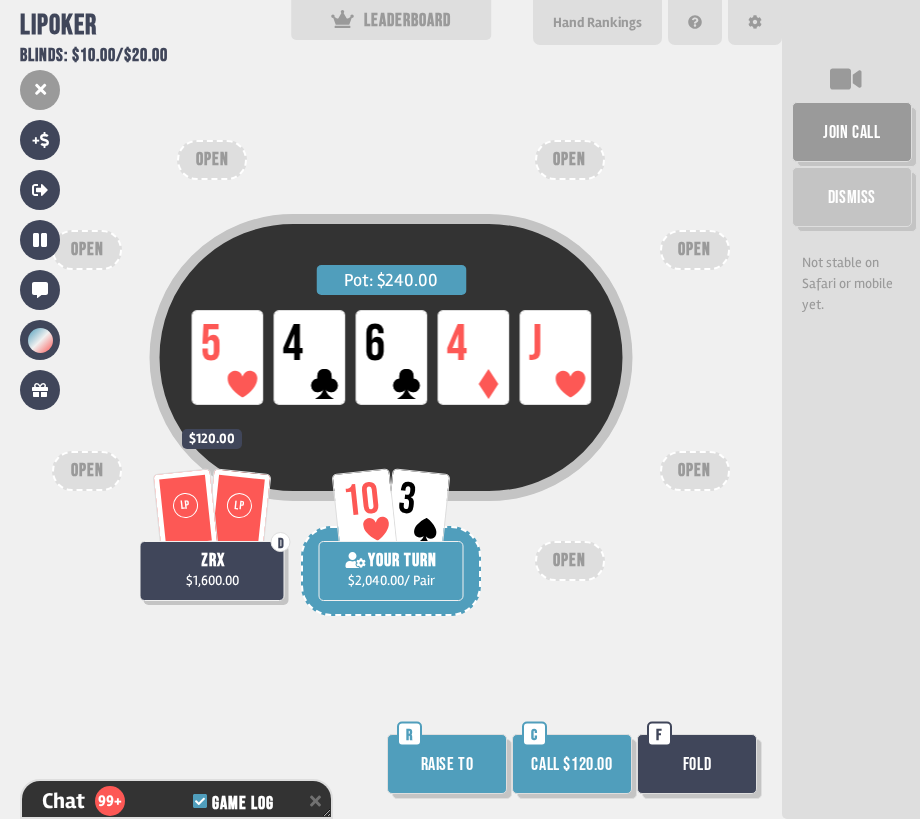 scroll, scrollTop: 3350, scrollLeft: 0, axis: vertical 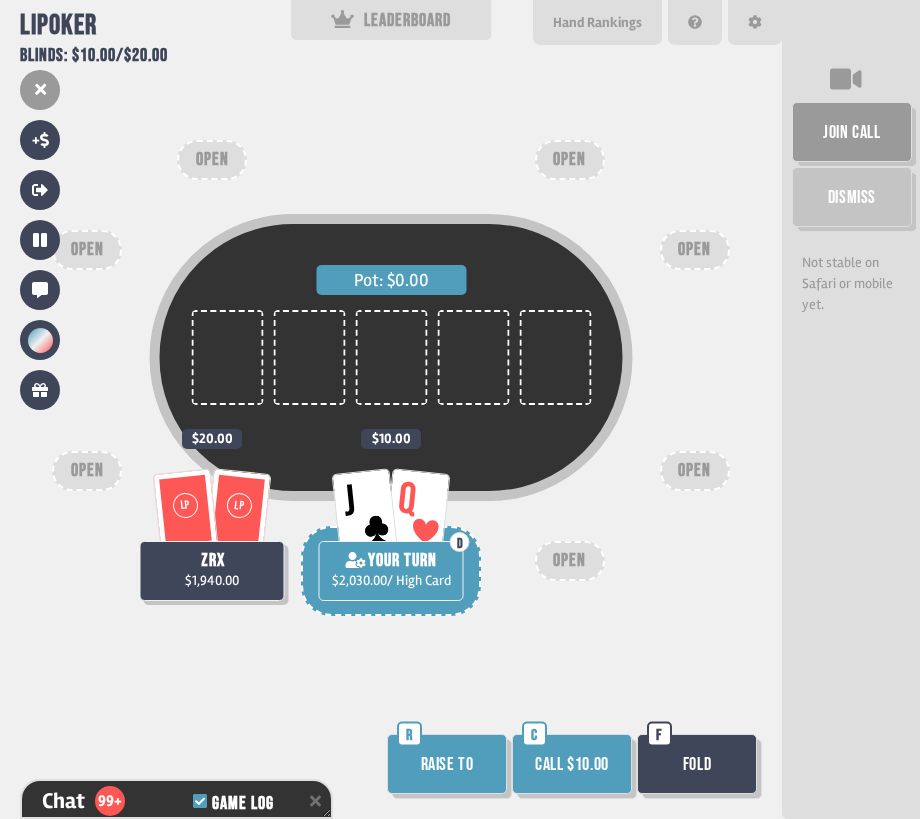 click on "Call $10.00" at bounding box center (572, 764) 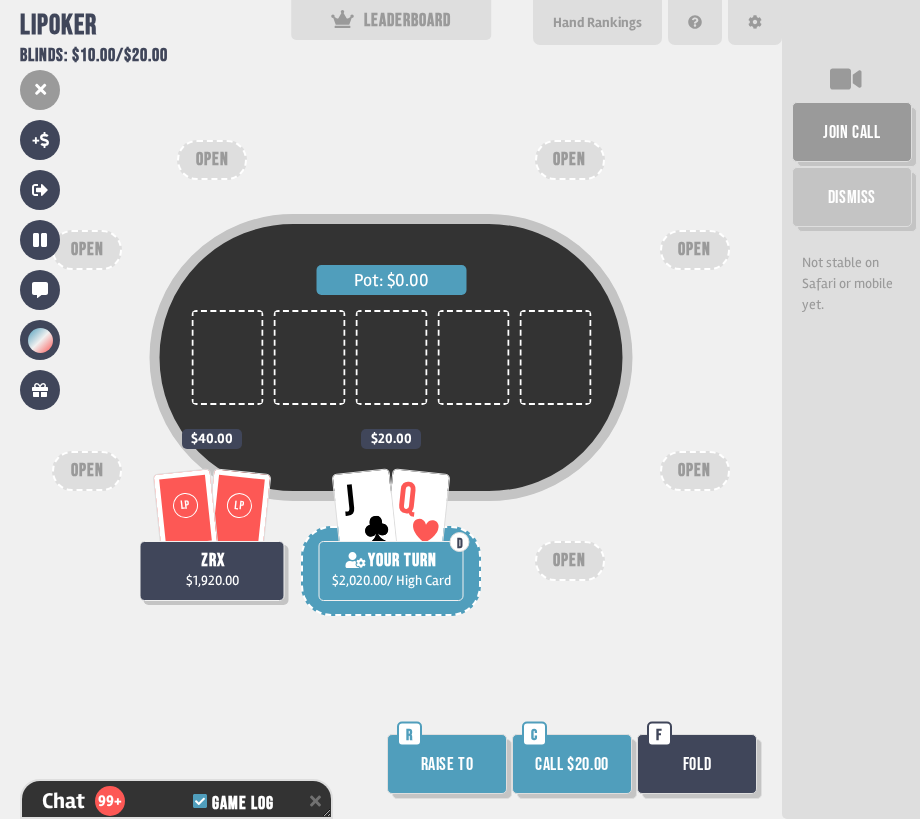 scroll, scrollTop: 3582, scrollLeft: 0, axis: vertical 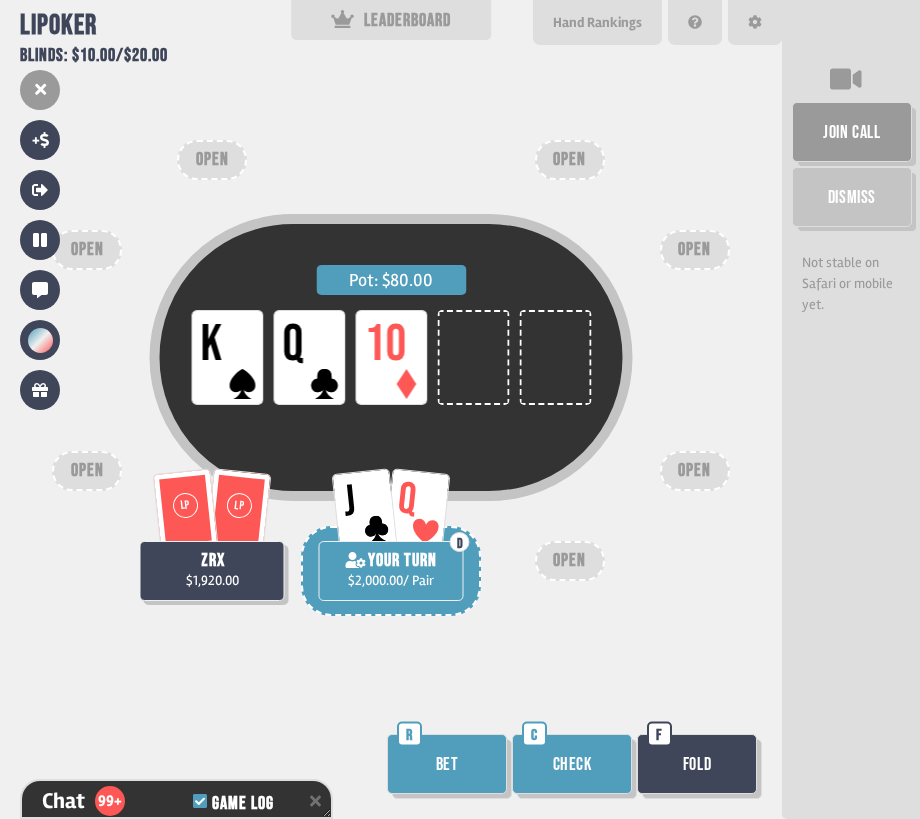 click on "Support us on   Patreon !" at bounding box center (460, 796) 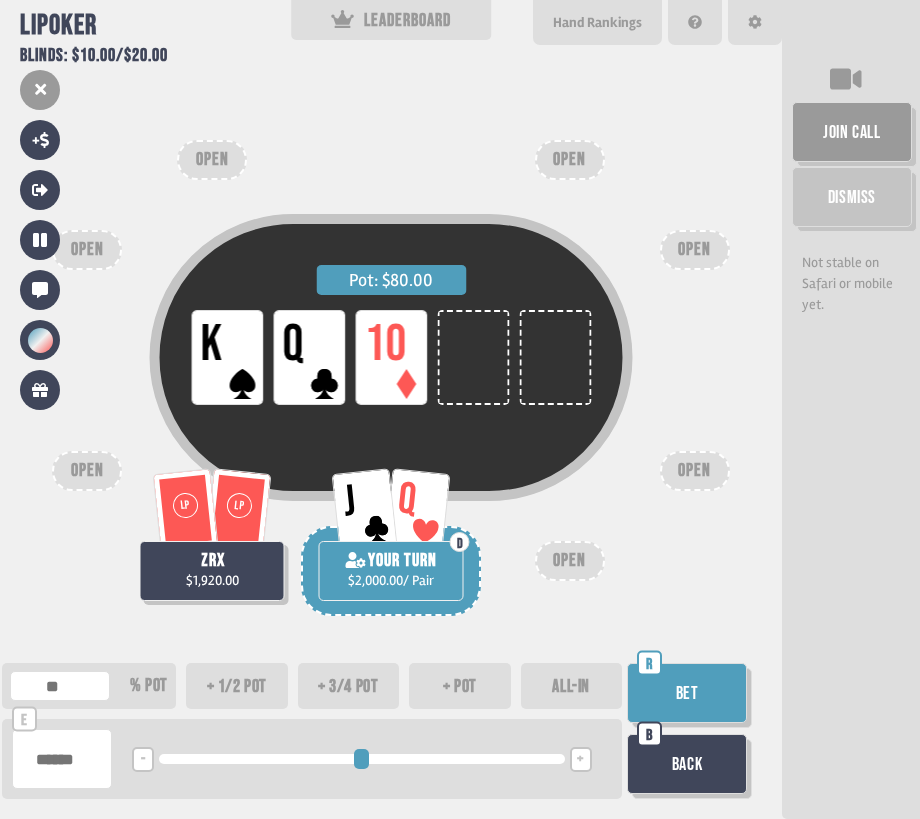 click on "+ pot" at bounding box center [460, 686] 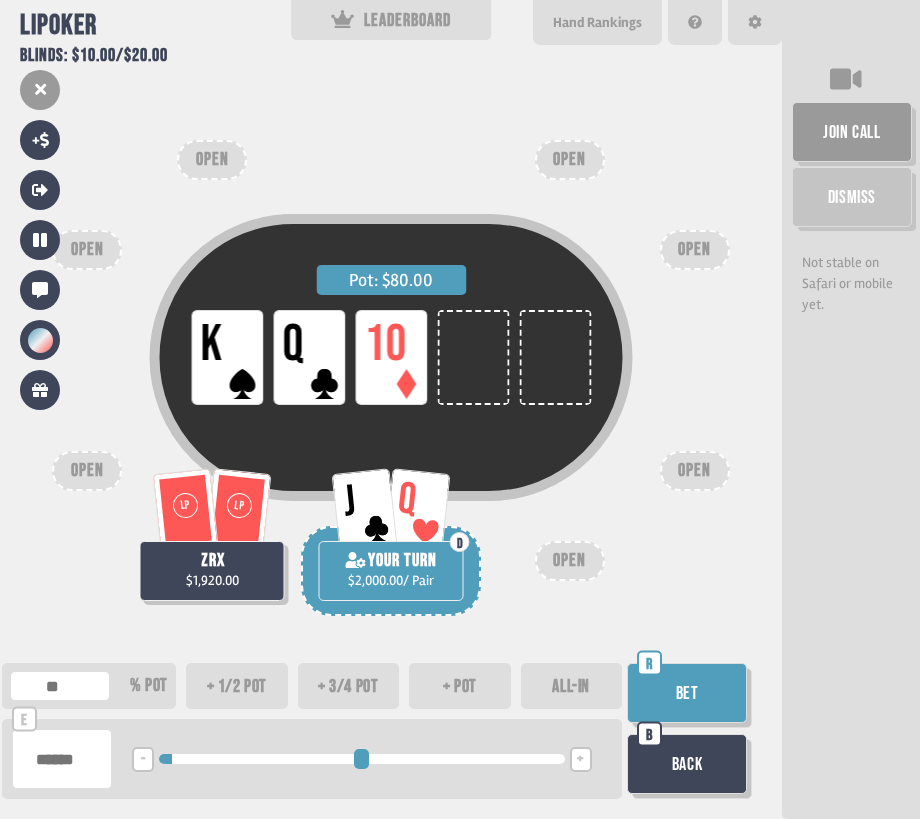 click on "Bet" at bounding box center [687, 693] 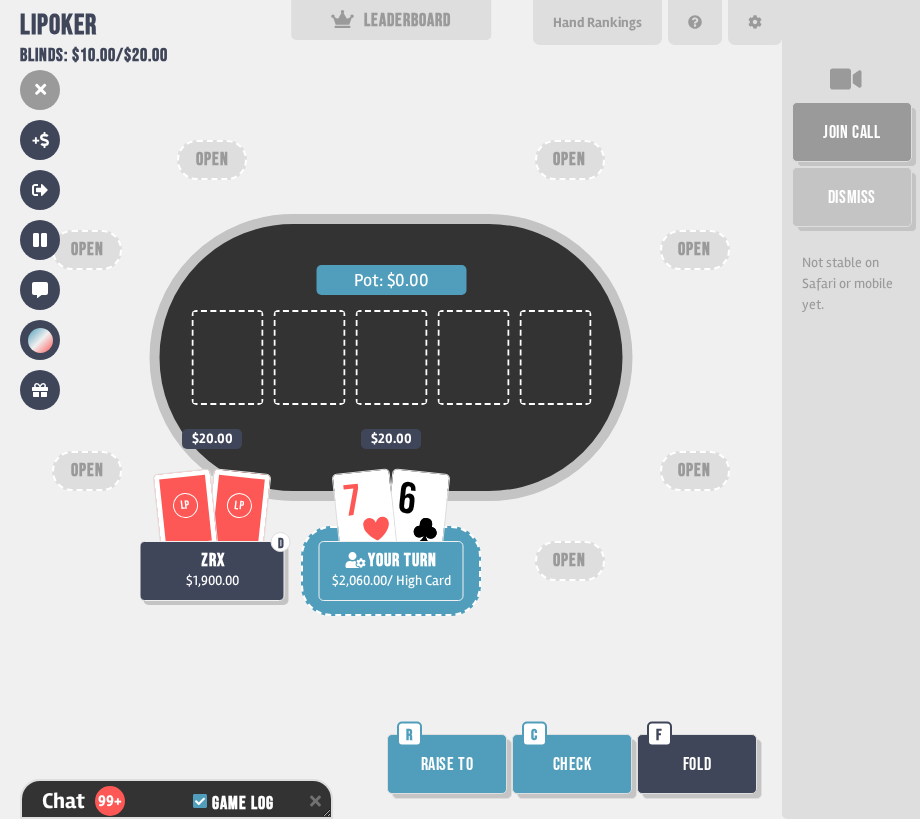 scroll, scrollTop: 3901, scrollLeft: 0, axis: vertical 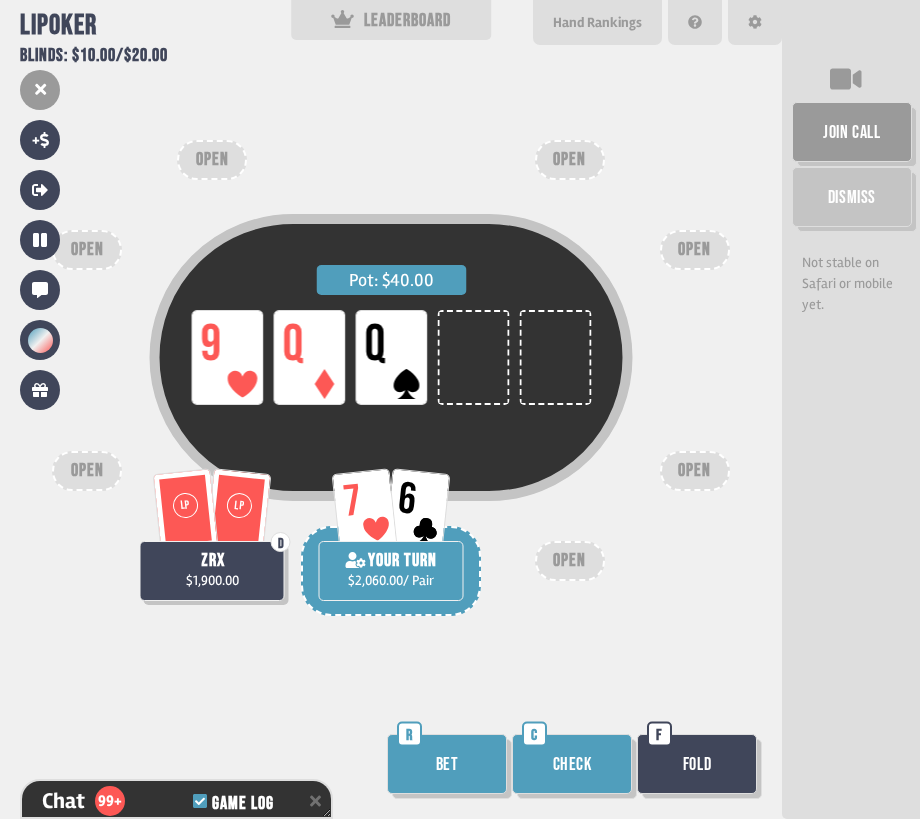 click on "Check" at bounding box center [572, 764] 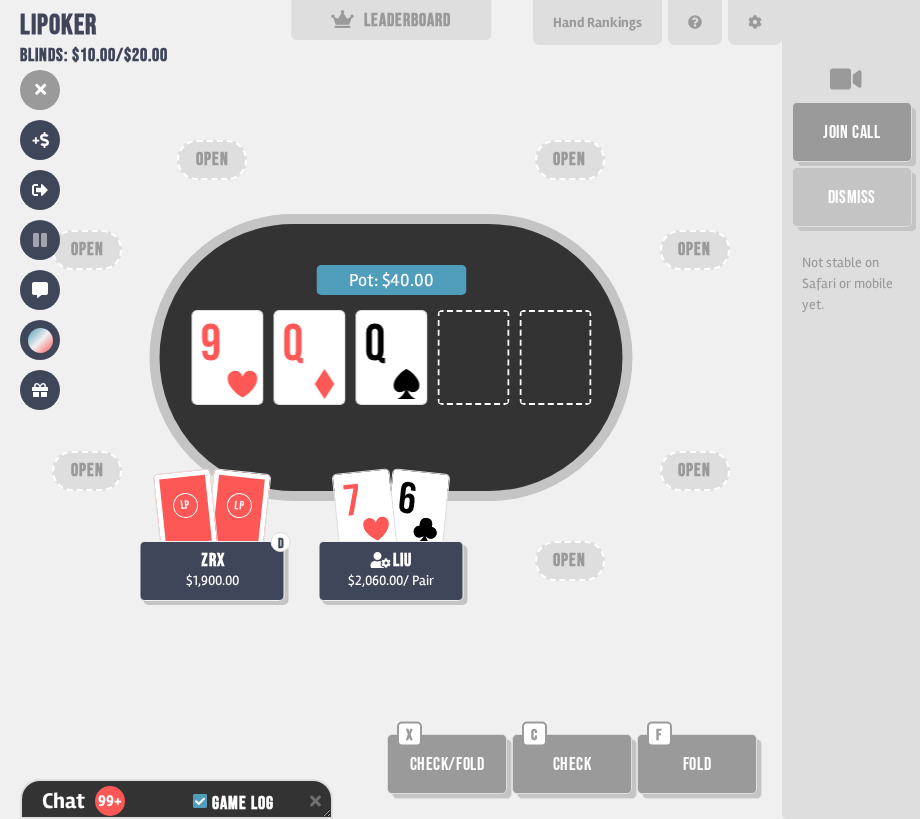 scroll, scrollTop: 4075, scrollLeft: 0, axis: vertical 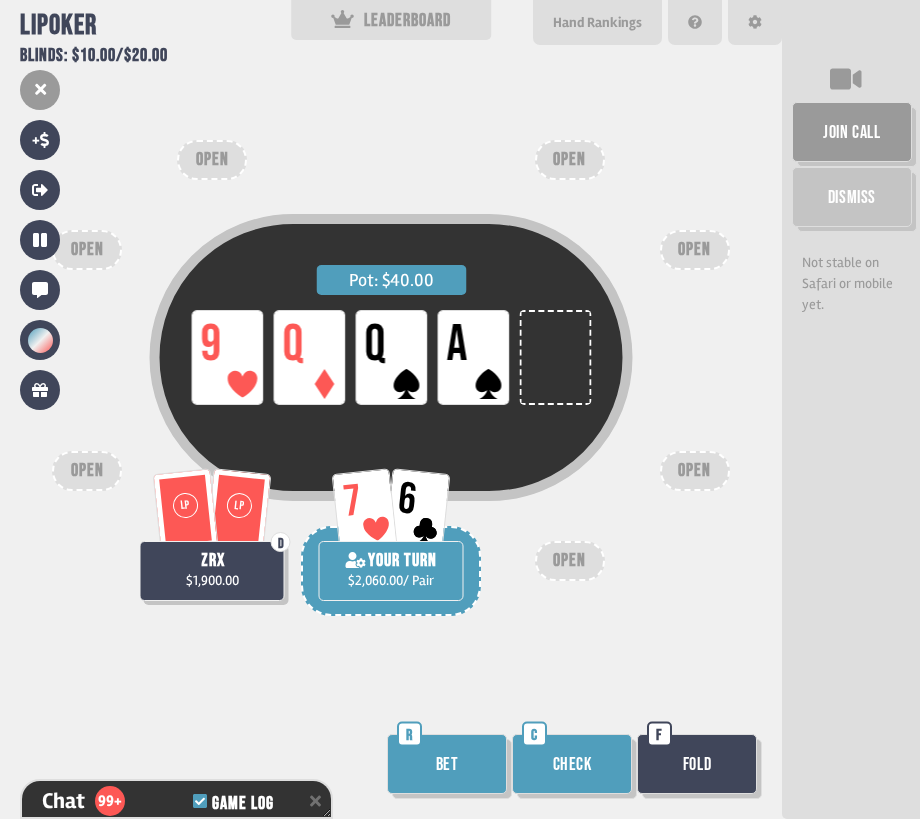 click on "Check" at bounding box center [572, 764] 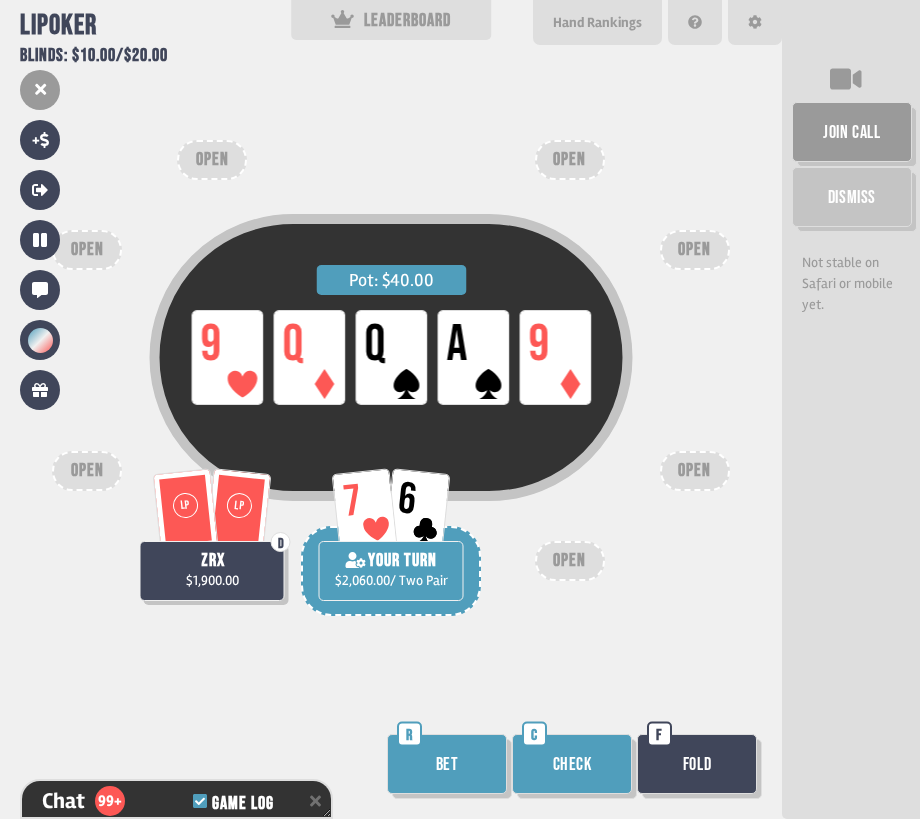 scroll, scrollTop: 4220, scrollLeft: 0, axis: vertical 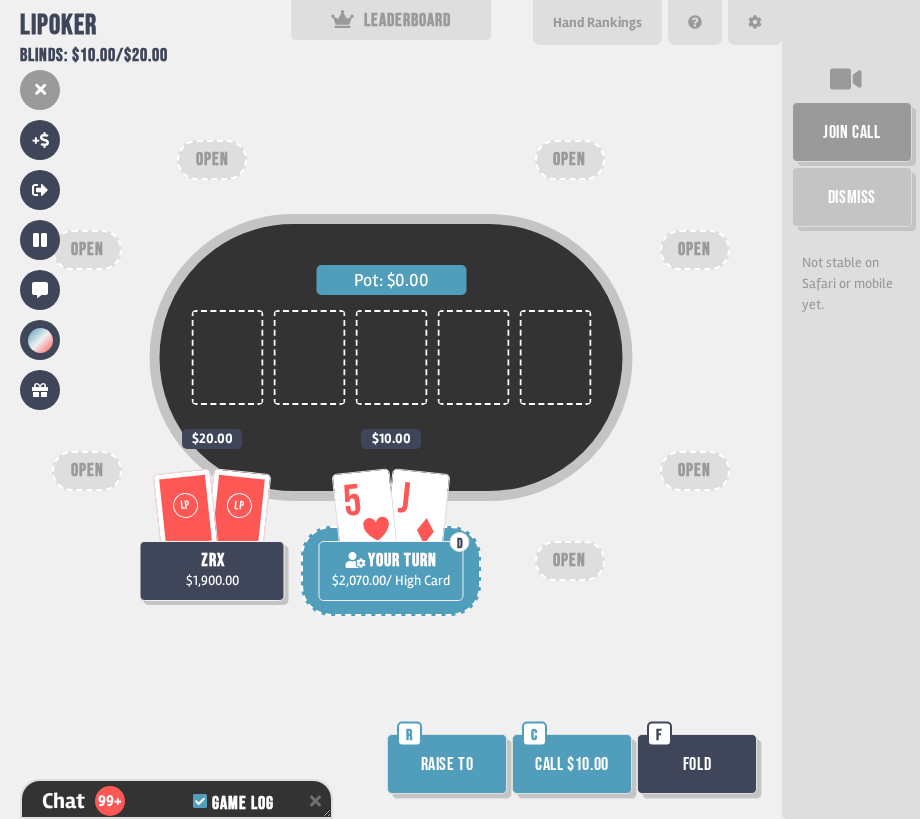click on "Call $10.00" at bounding box center [572, 764] 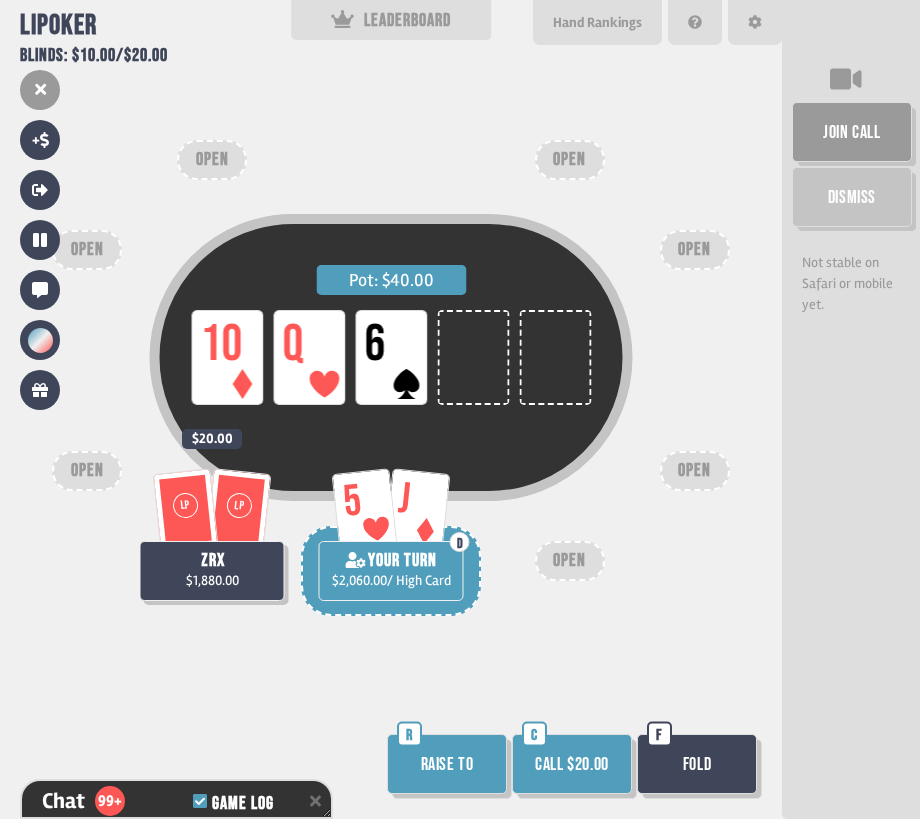 scroll, scrollTop: 4560, scrollLeft: 0, axis: vertical 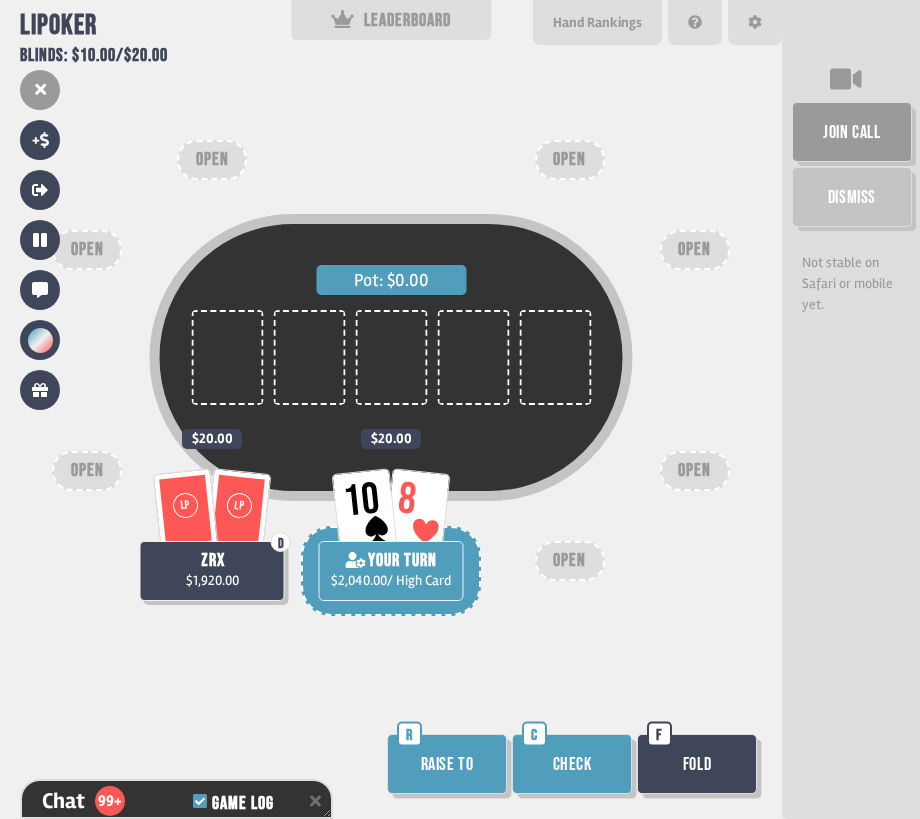 click on "Check" at bounding box center (572, 764) 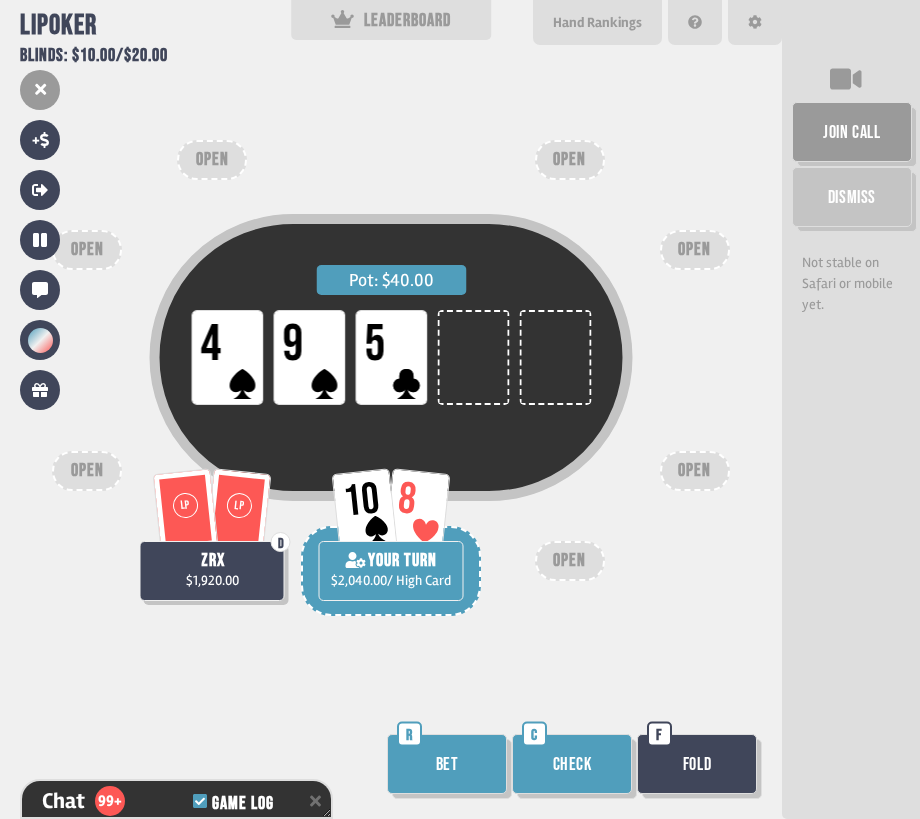 scroll, scrollTop: 4821, scrollLeft: 0, axis: vertical 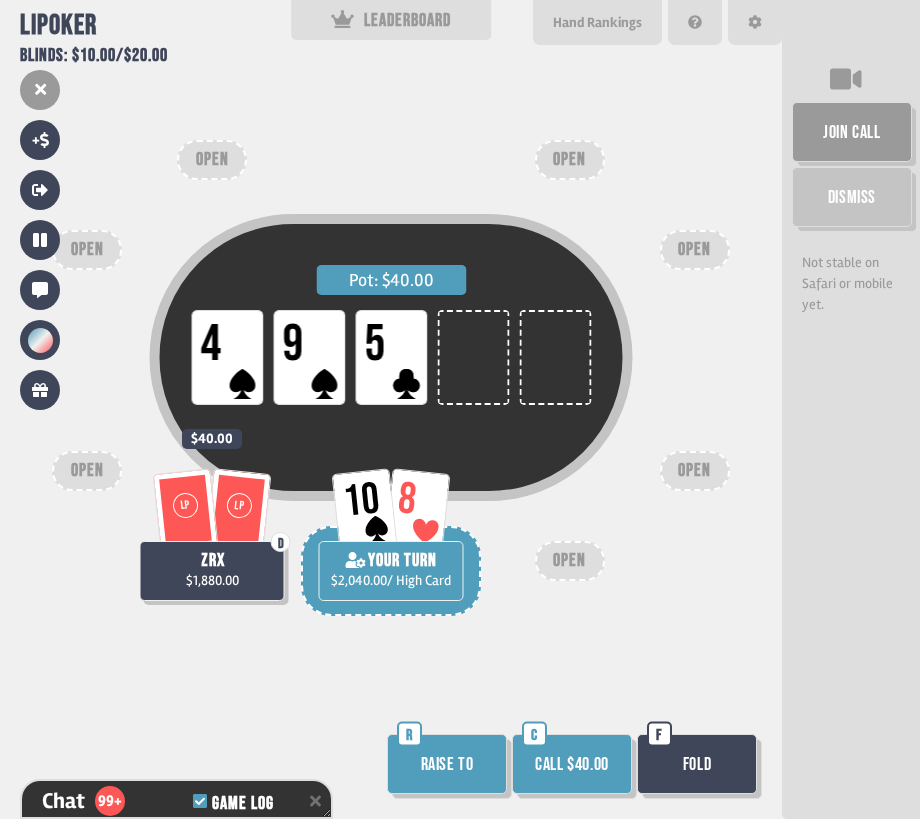 click on "Call $40.00" at bounding box center [572, 764] 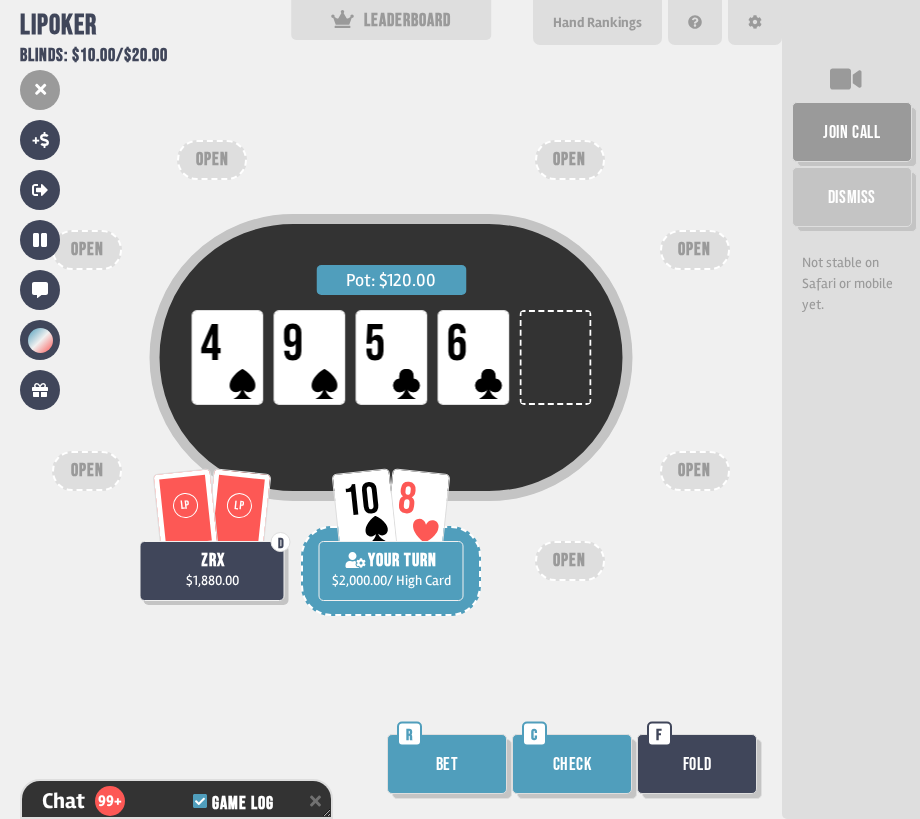 scroll, scrollTop: 4995, scrollLeft: 0, axis: vertical 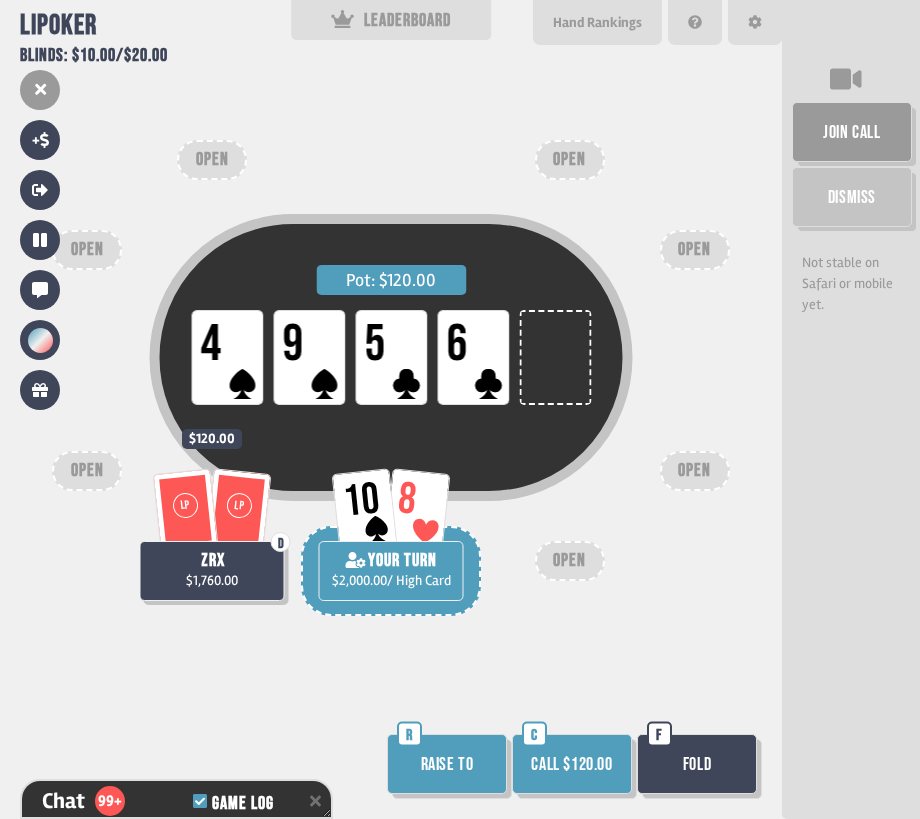 click on "Call $120.00" at bounding box center (572, 764) 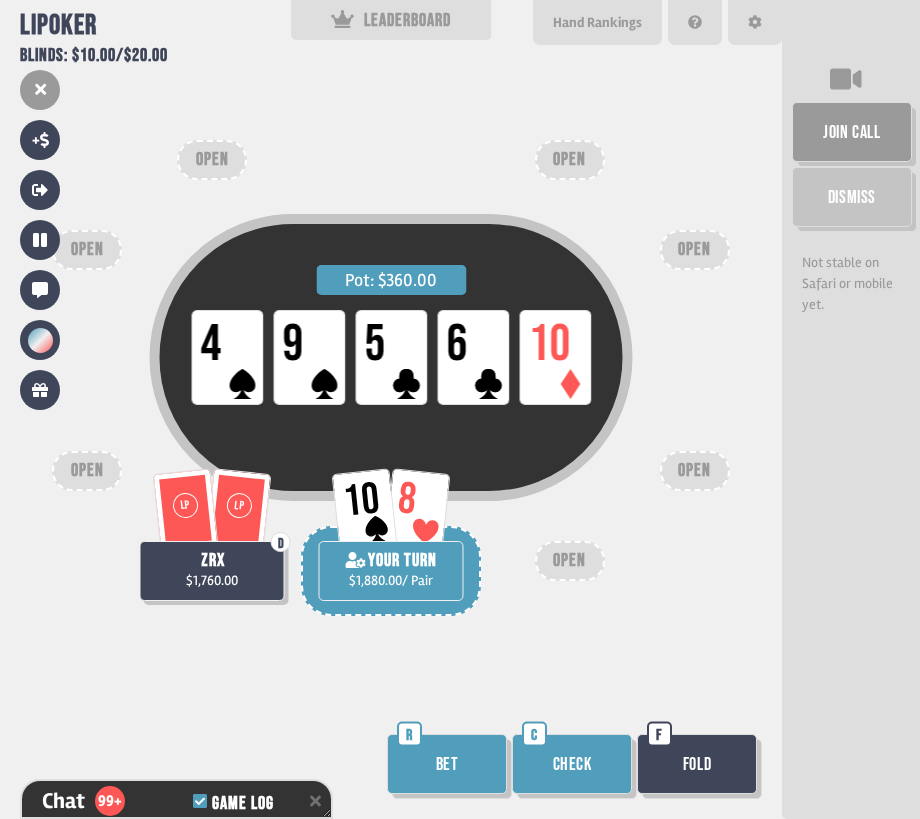 scroll, scrollTop: 5169, scrollLeft: 0, axis: vertical 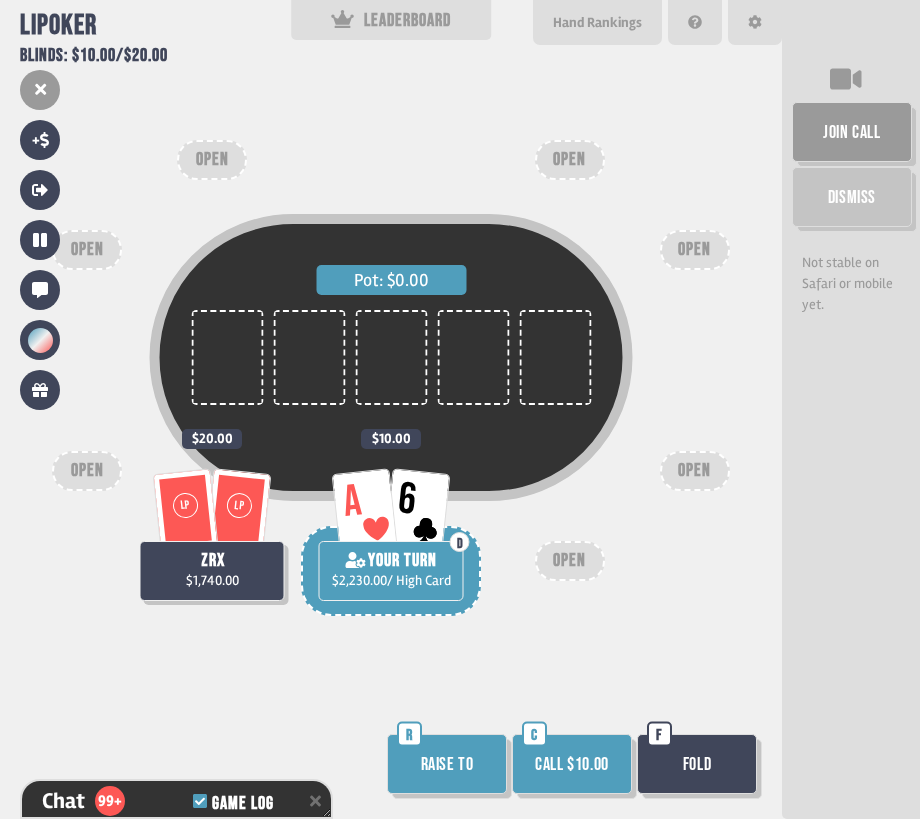 click on "Call $10.00" at bounding box center (572, 764) 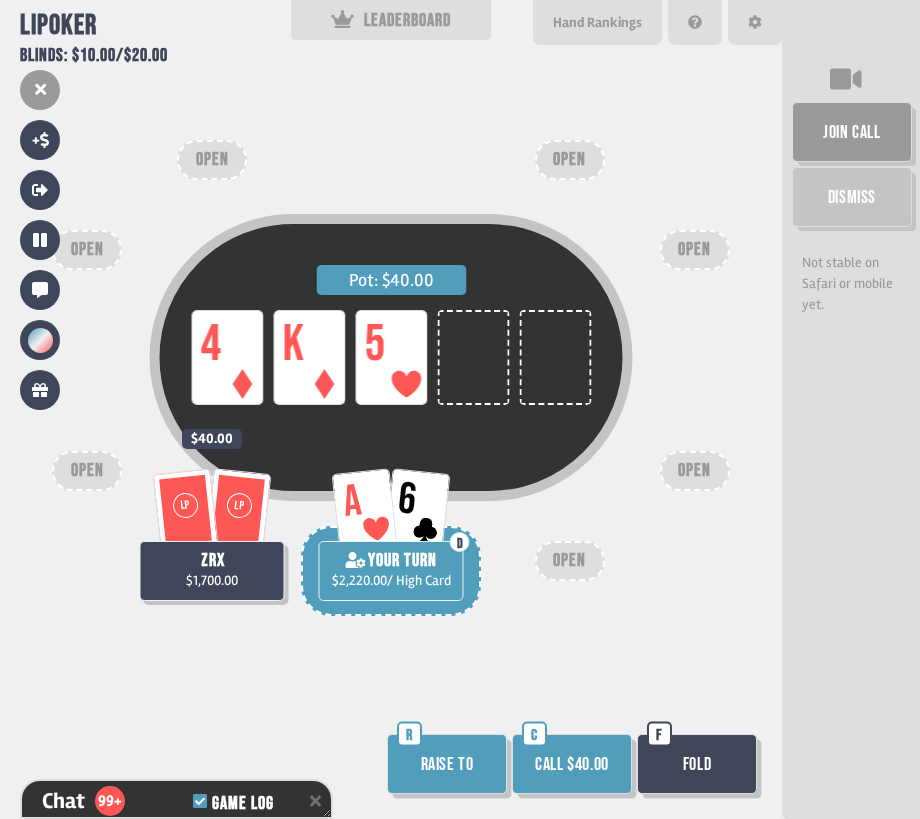 scroll, scrollTop: 5488, scrollLeft: 0, axis: vertical 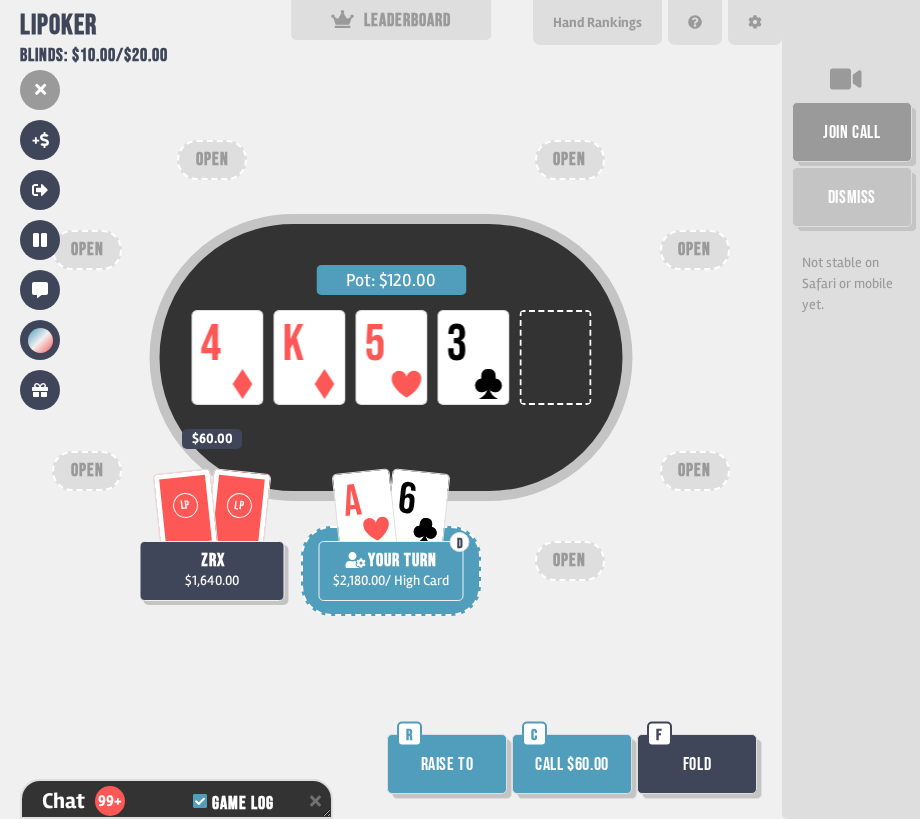click on "Call $60.00" at bounding box center [572, 764] 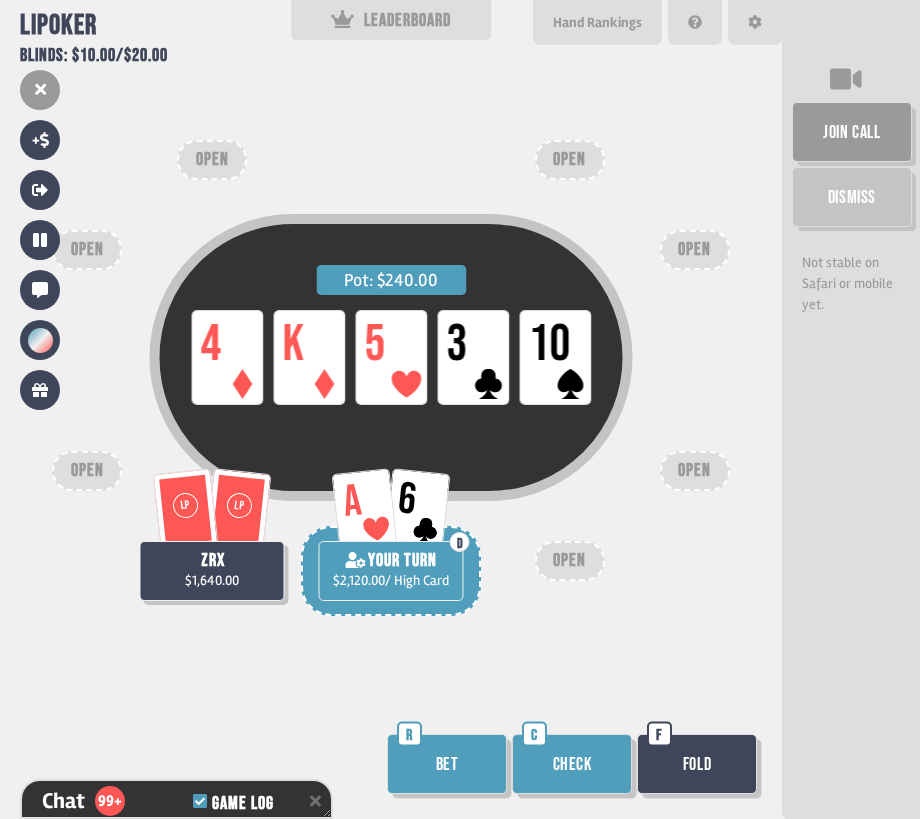 scroll, scrollTop: 5720, scrollLeft: 0, axis: vertical 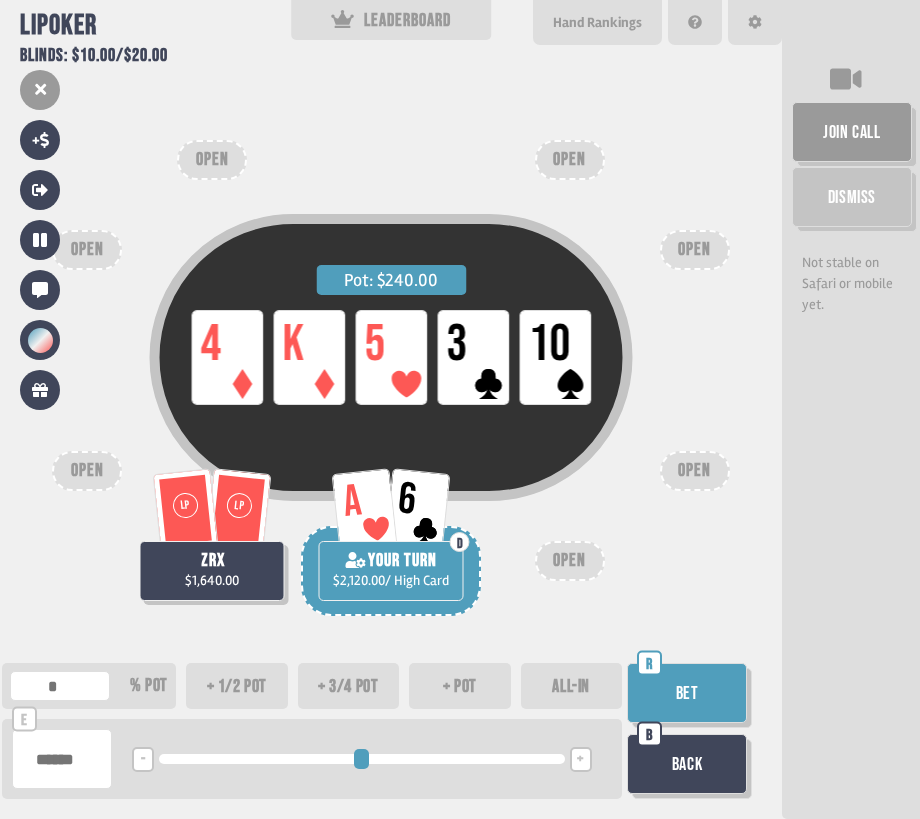 click on "+ 3/4 pot" at bounding box center [349, 686] 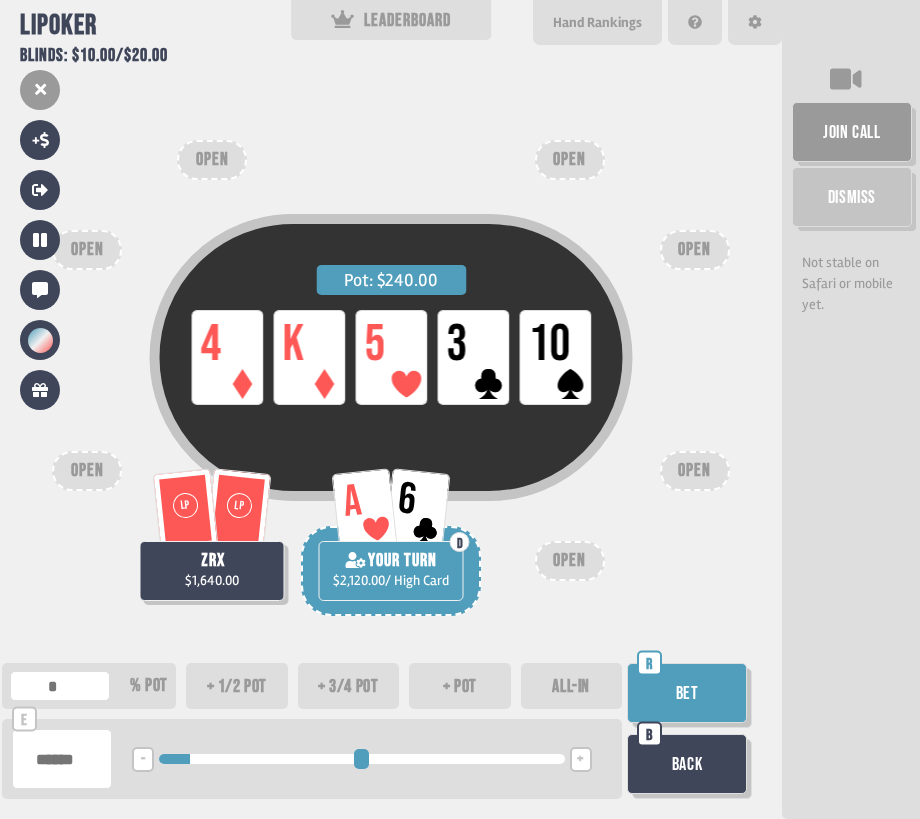 click on "Bet" at bounding box center [687, 693] 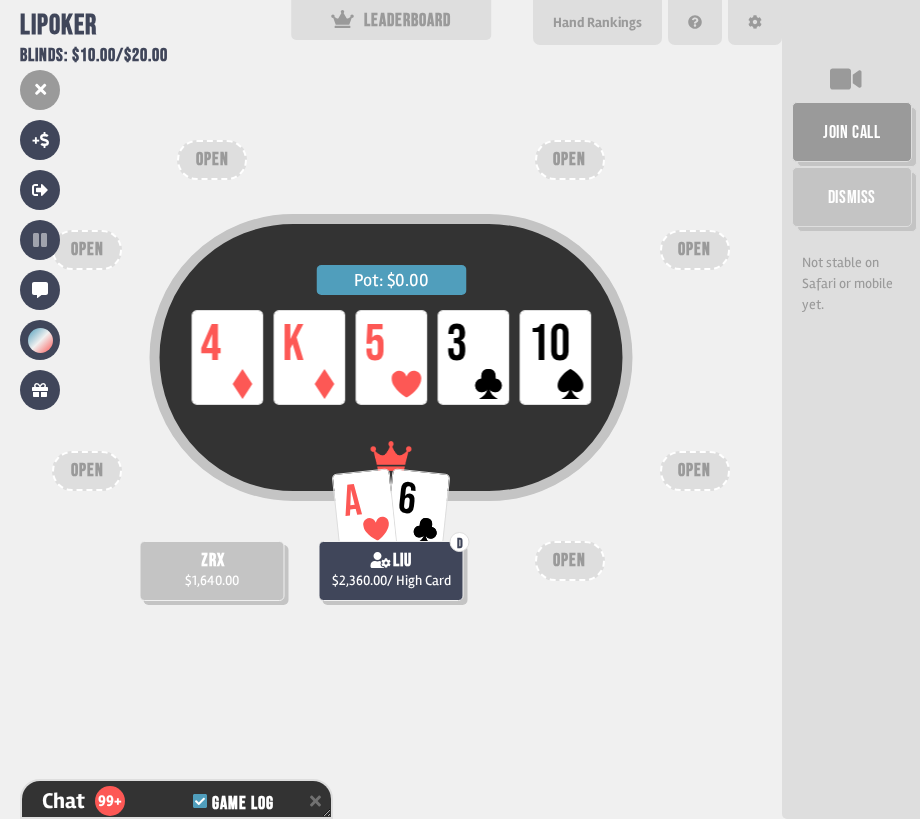 scroll, scrollTop: 5865, scrollLeft: 0, axis: vertical 